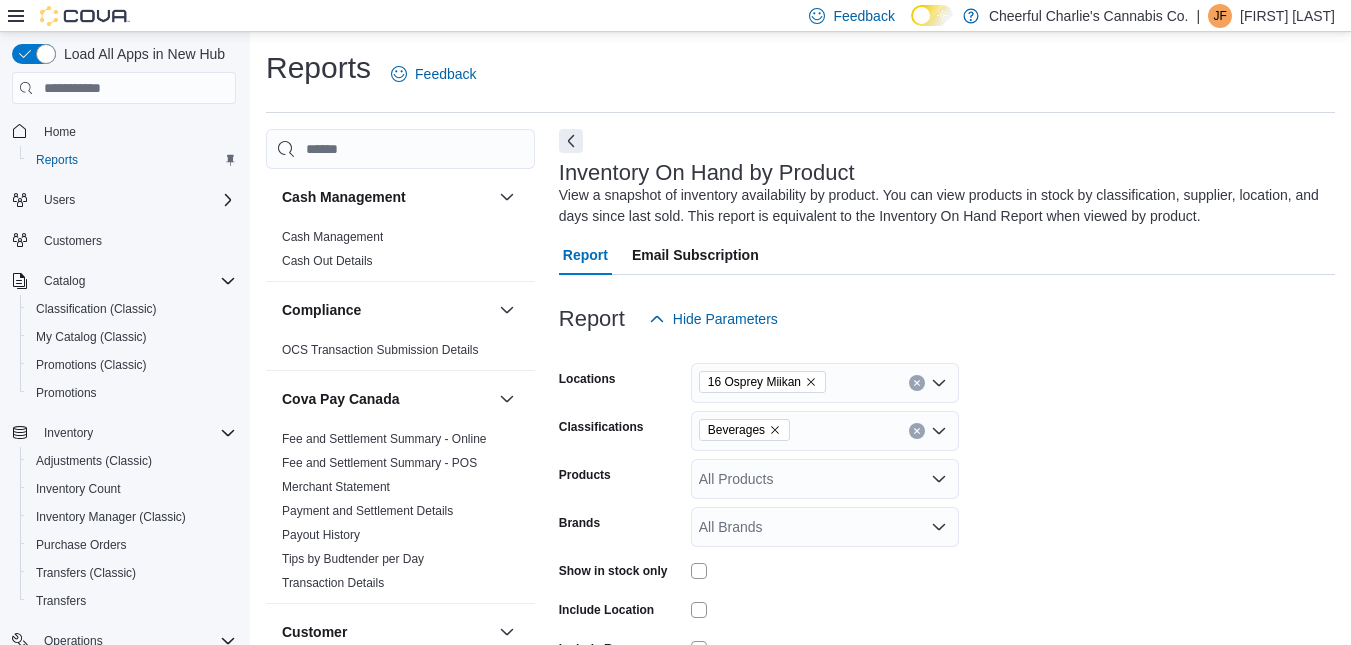 scroll, scrollTop: 154, scrollLeft: 0, axis: vertical 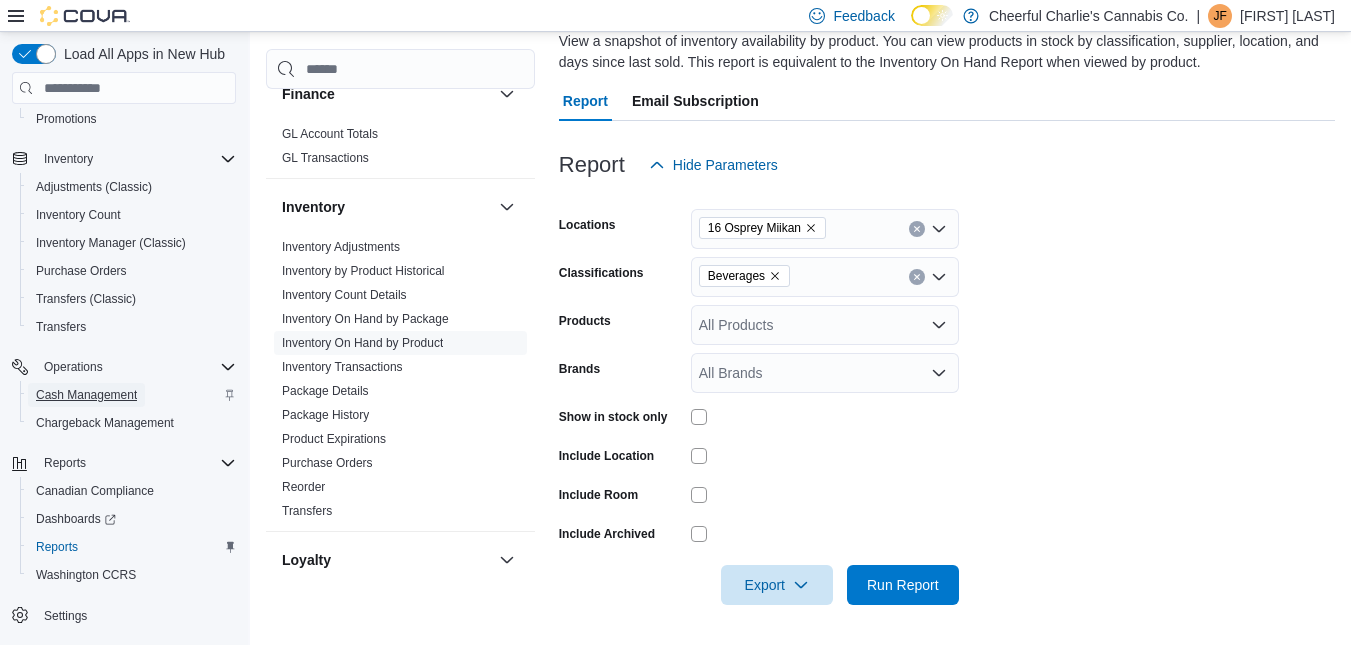 click on "Cash Management" at bounding box center (86, 395) 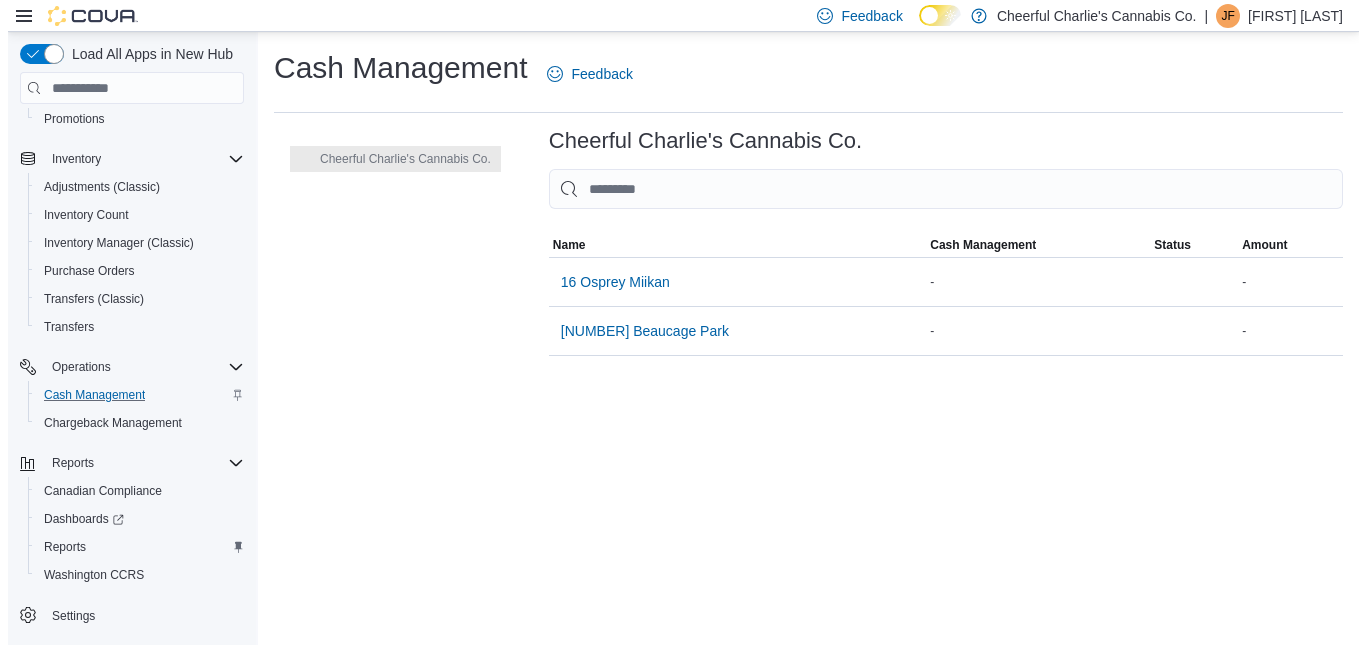 scroll, scrollTop: 0, scrollLeft: 0, axis: both 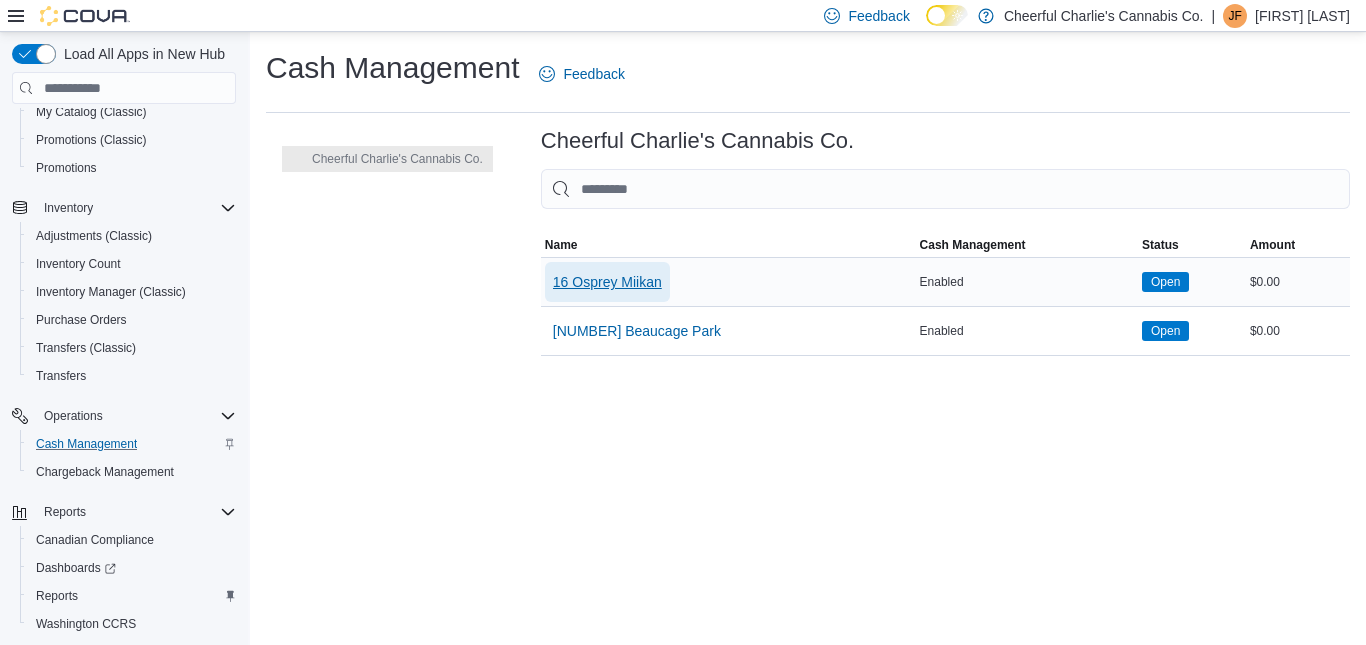 click on "16 Osprey Miikan" at bounding box center (607, 282) 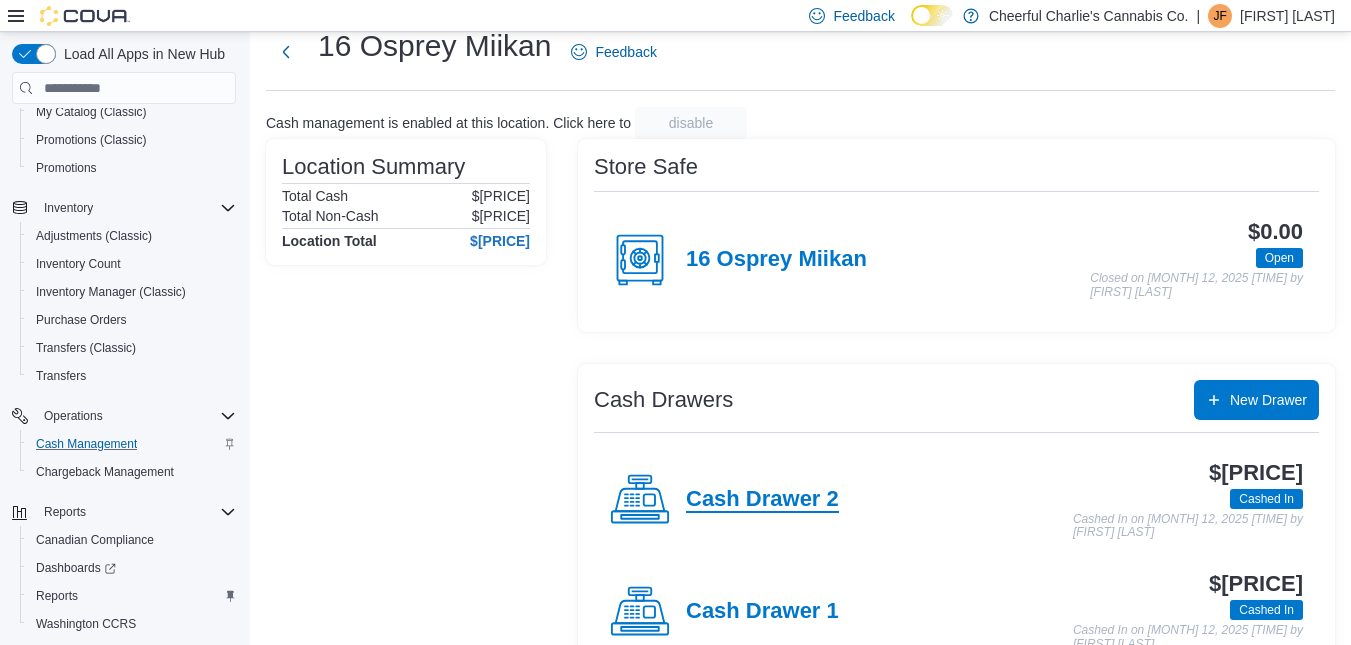 scroll, scrollTop: 112, scrollLeft: 0, axis: vertical 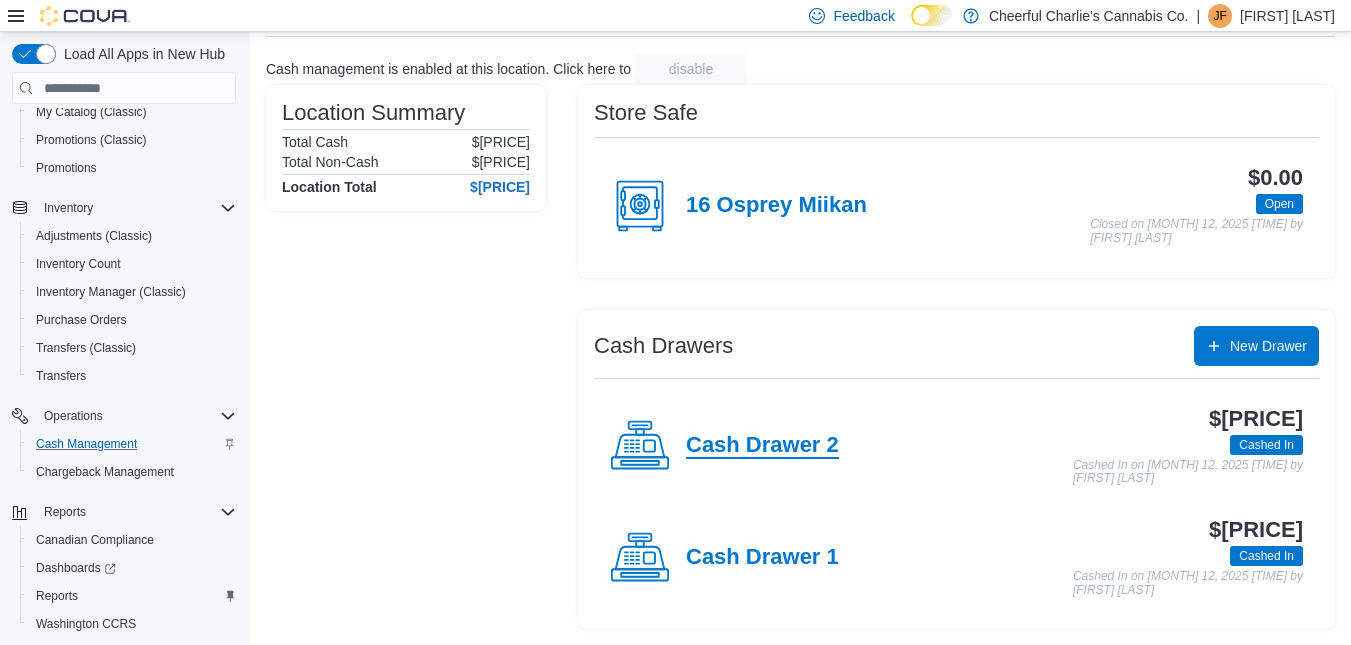 click on "Cash Drawer 1" at bounding box center [762, 558] 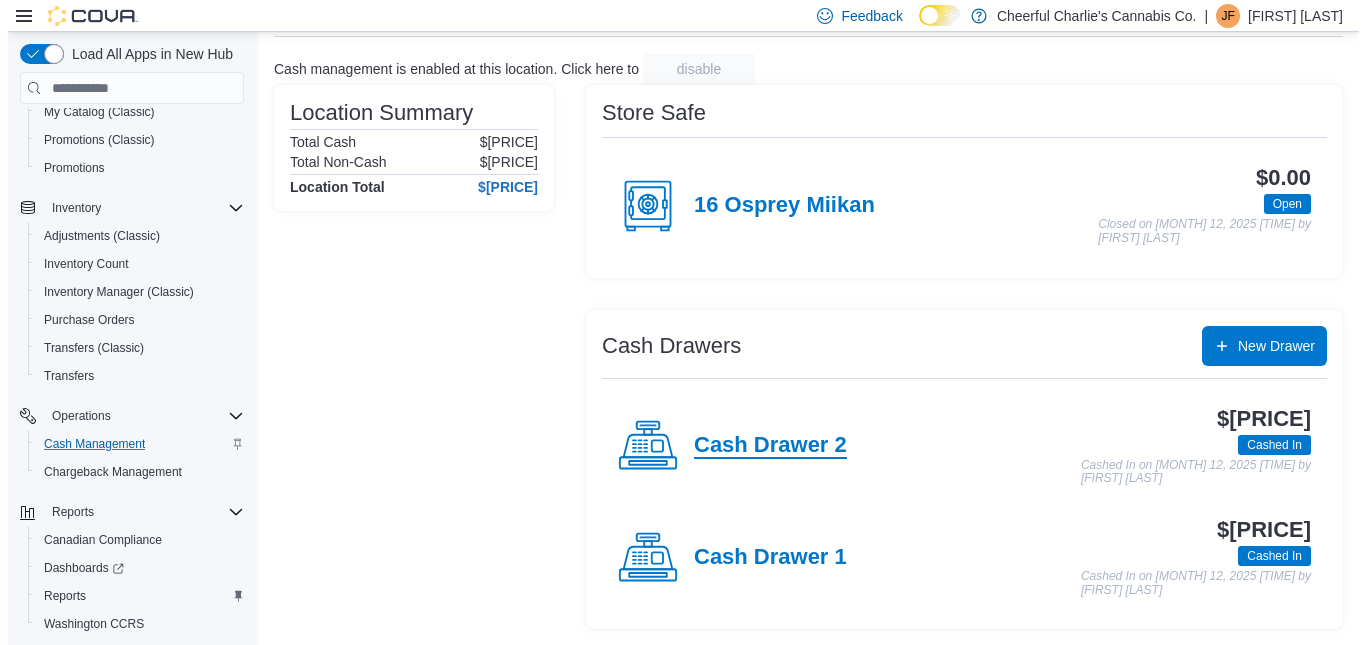 scroll, scrollTop: 0, scrollLeft: 0, axis: both 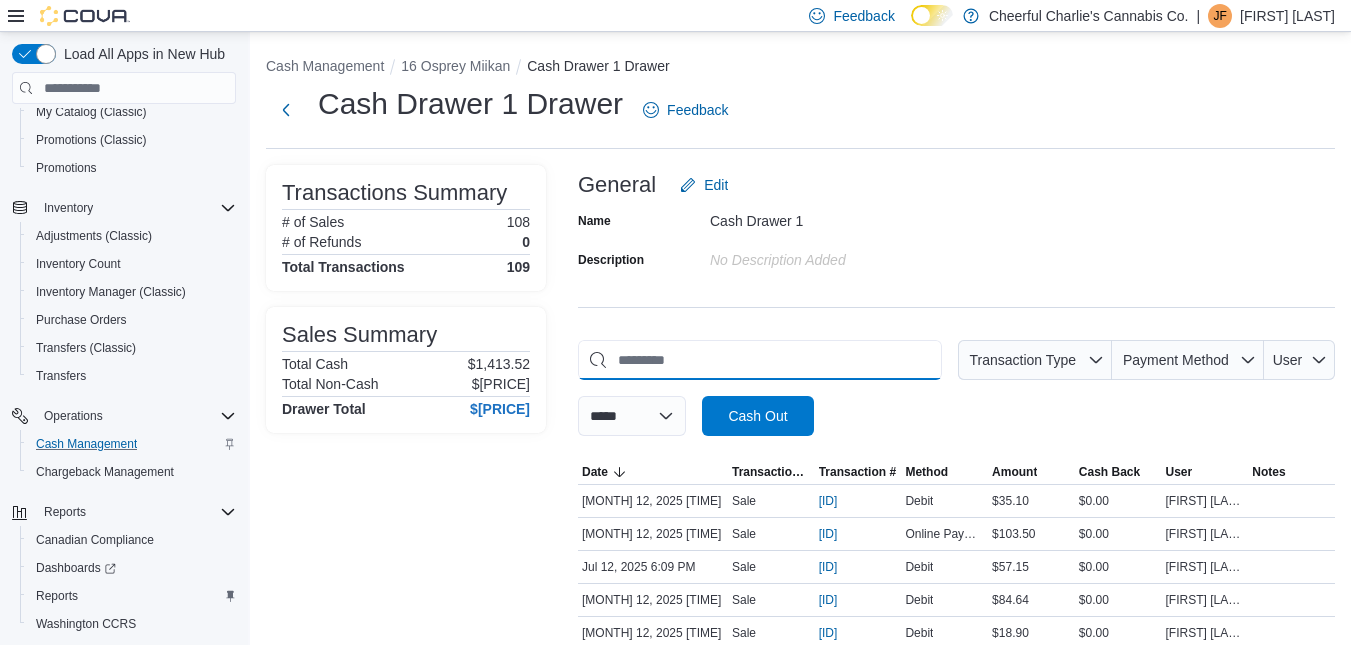 click at bounding box center [760, 360] 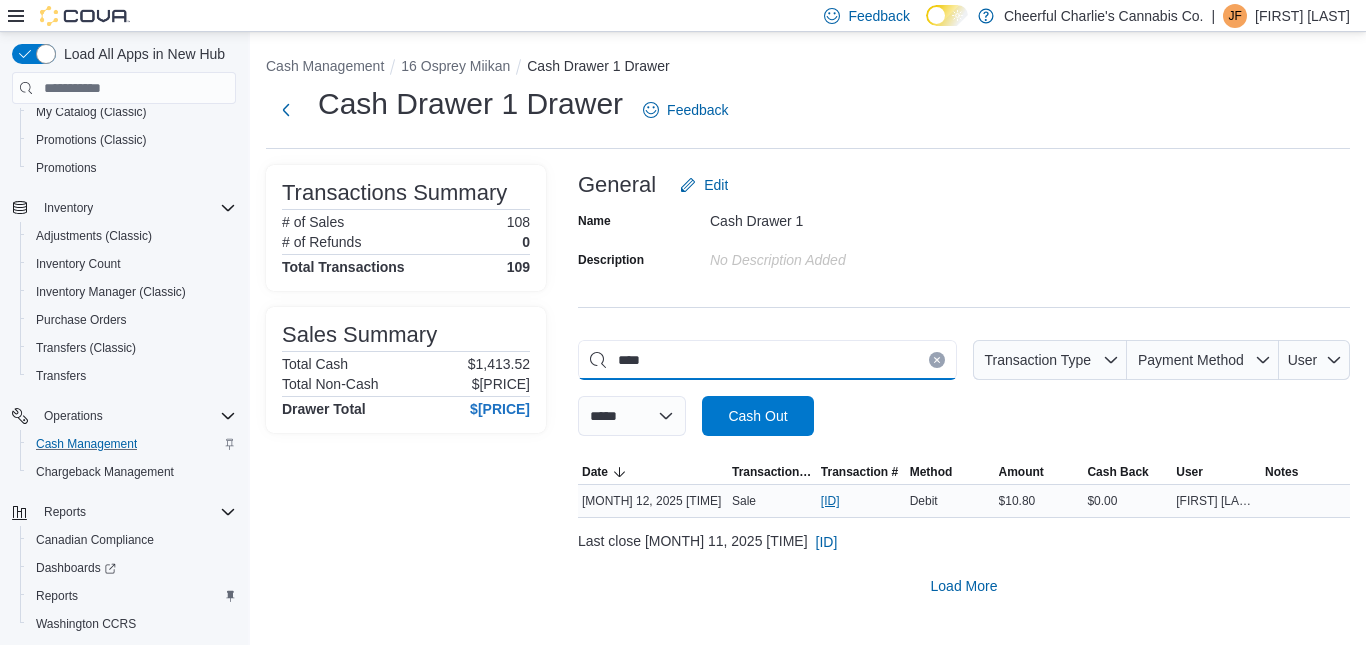 type on "****" 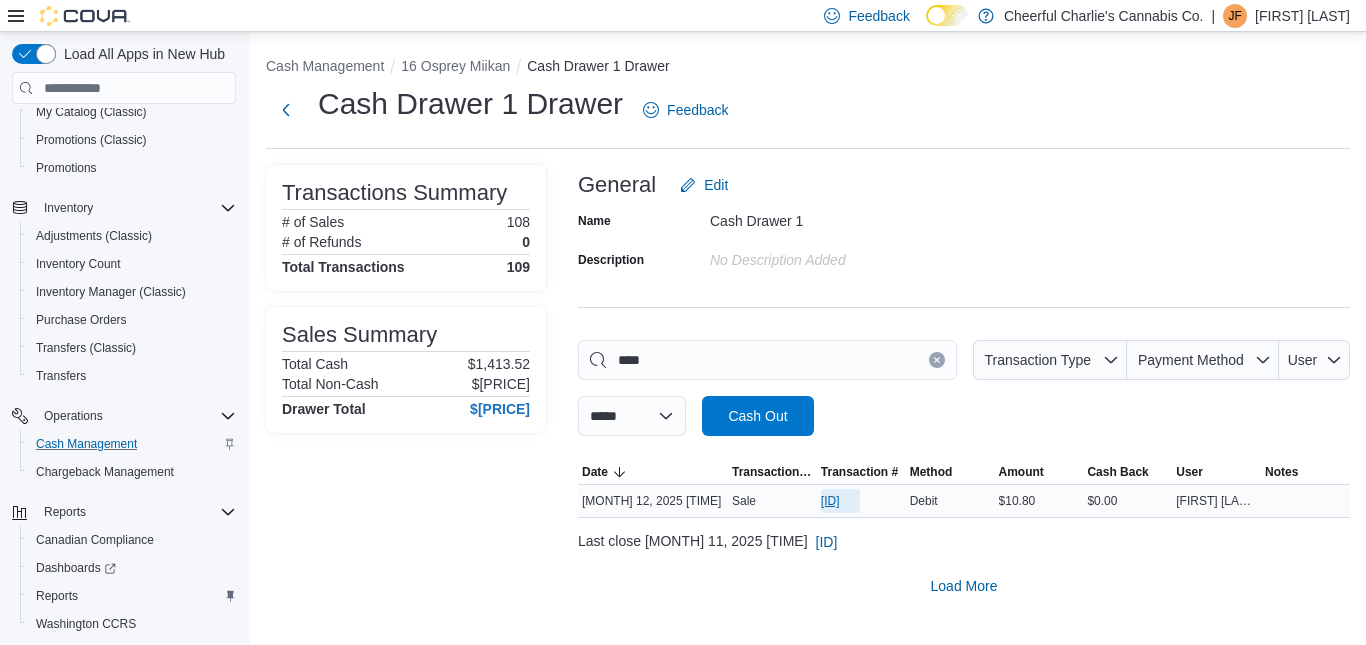 click on "[ID]" at bounding box center [830, 501] 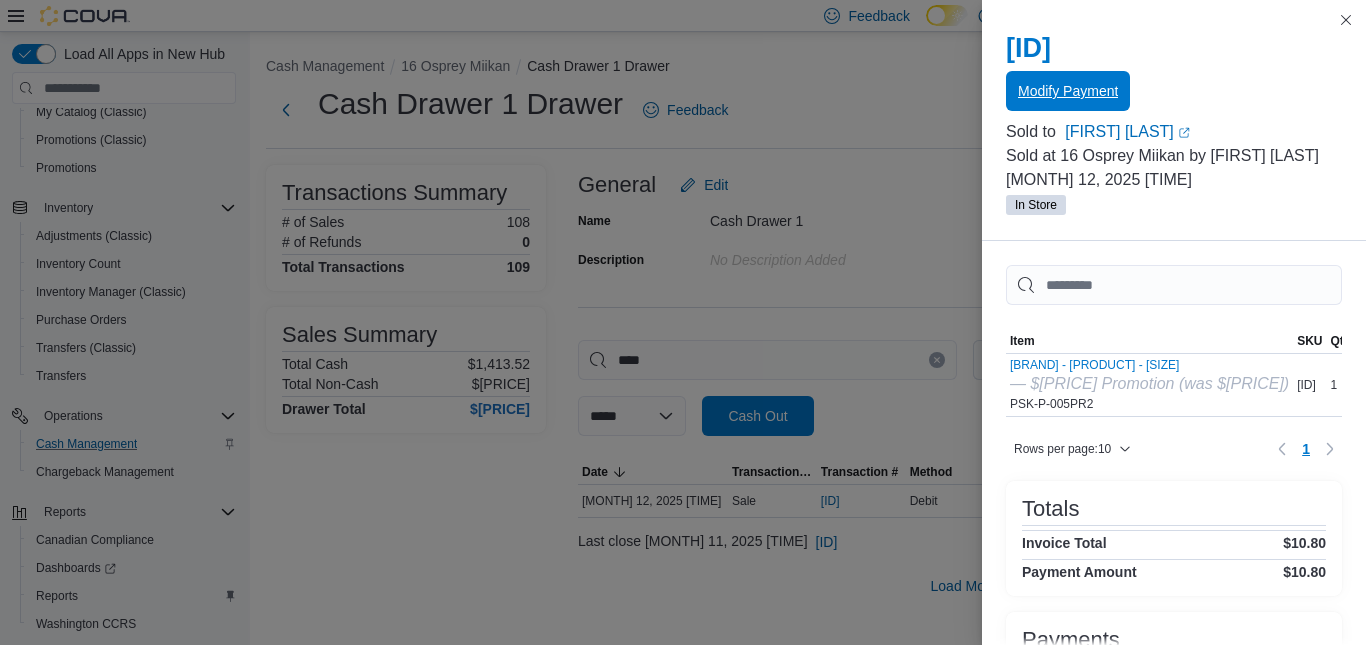 click on "Modify Payment" at bounding box center [1068, 91] 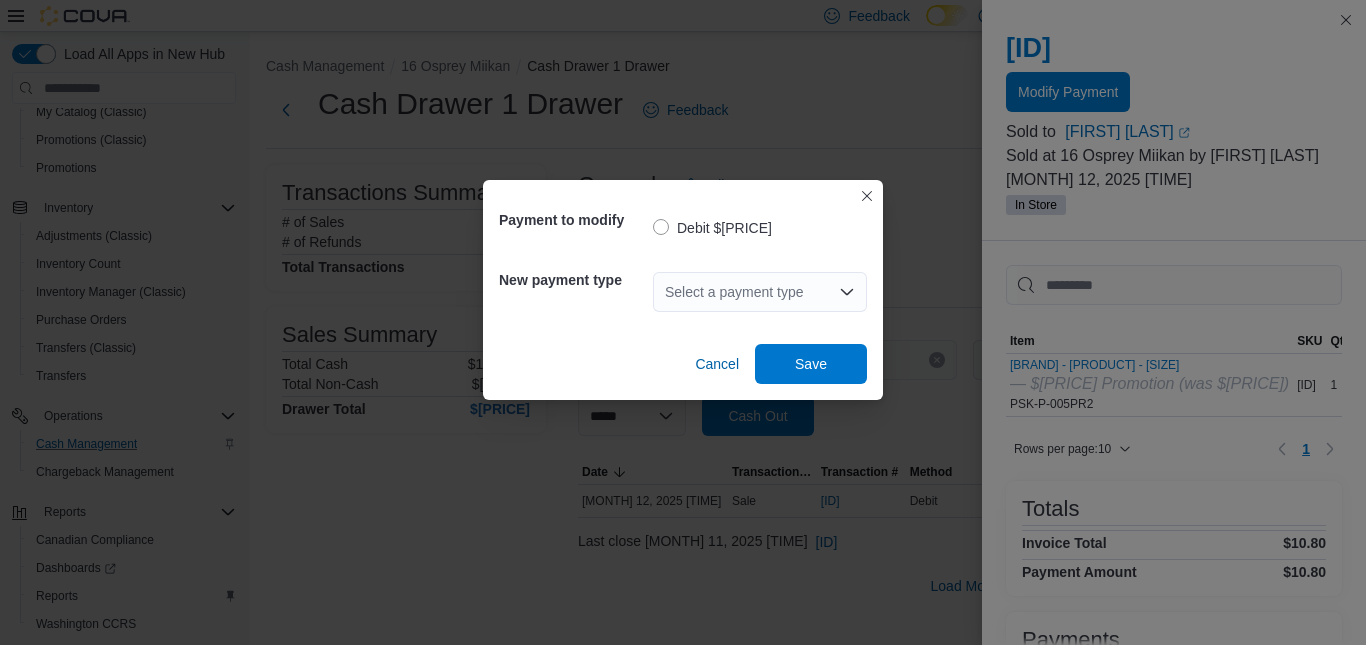 click on "Select a payment type" at bounding box center (760, 292) 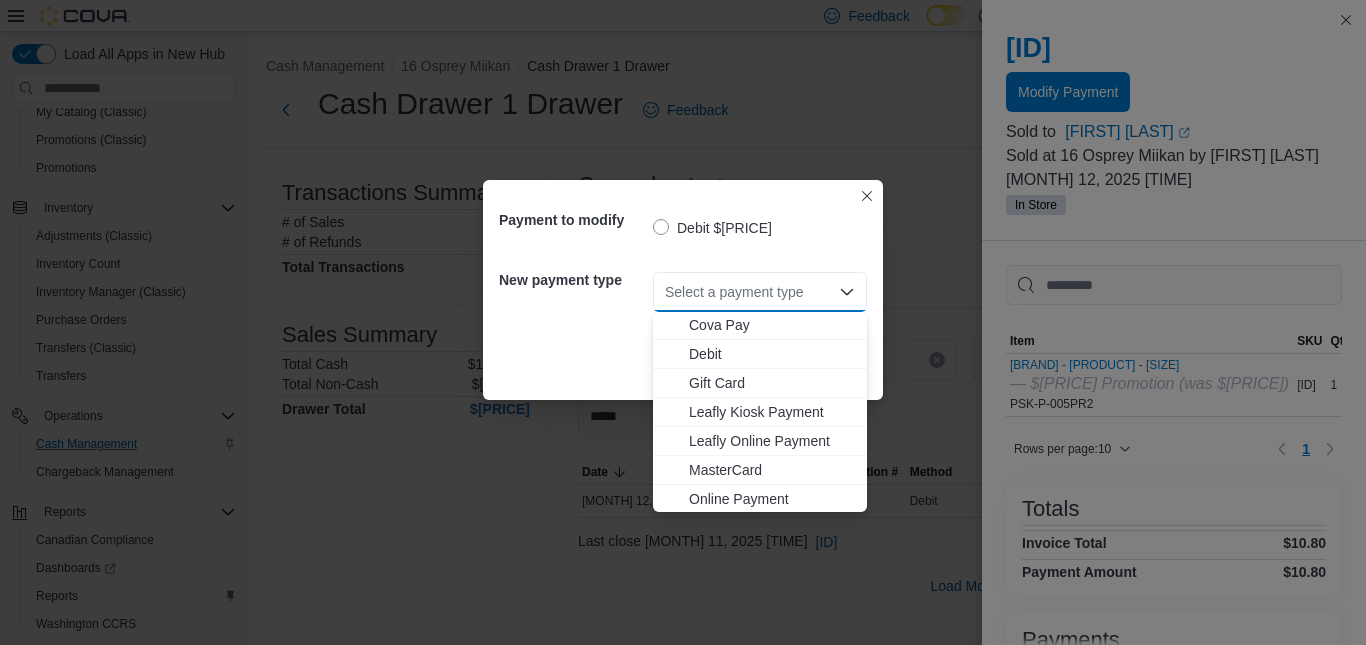 scroll, scrollTop: 119, scrollLeft: 0, axis: vertical 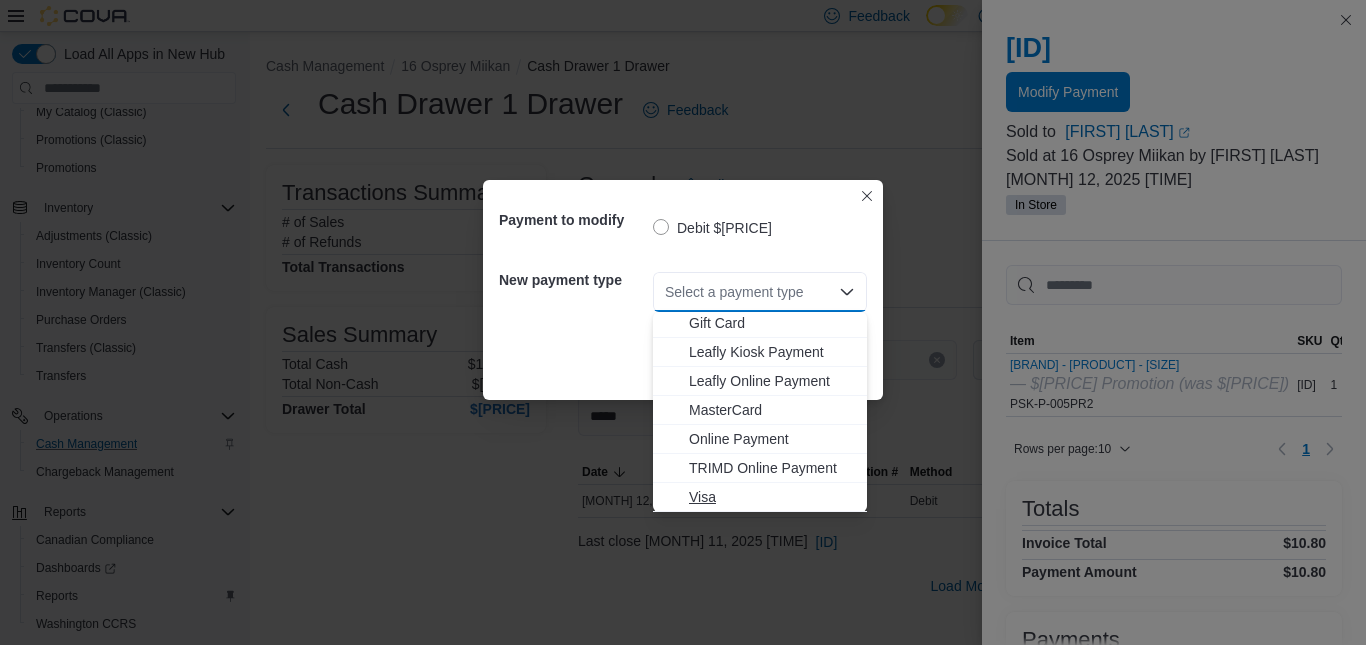 click on "Visa" at bounding box center (772, 497) 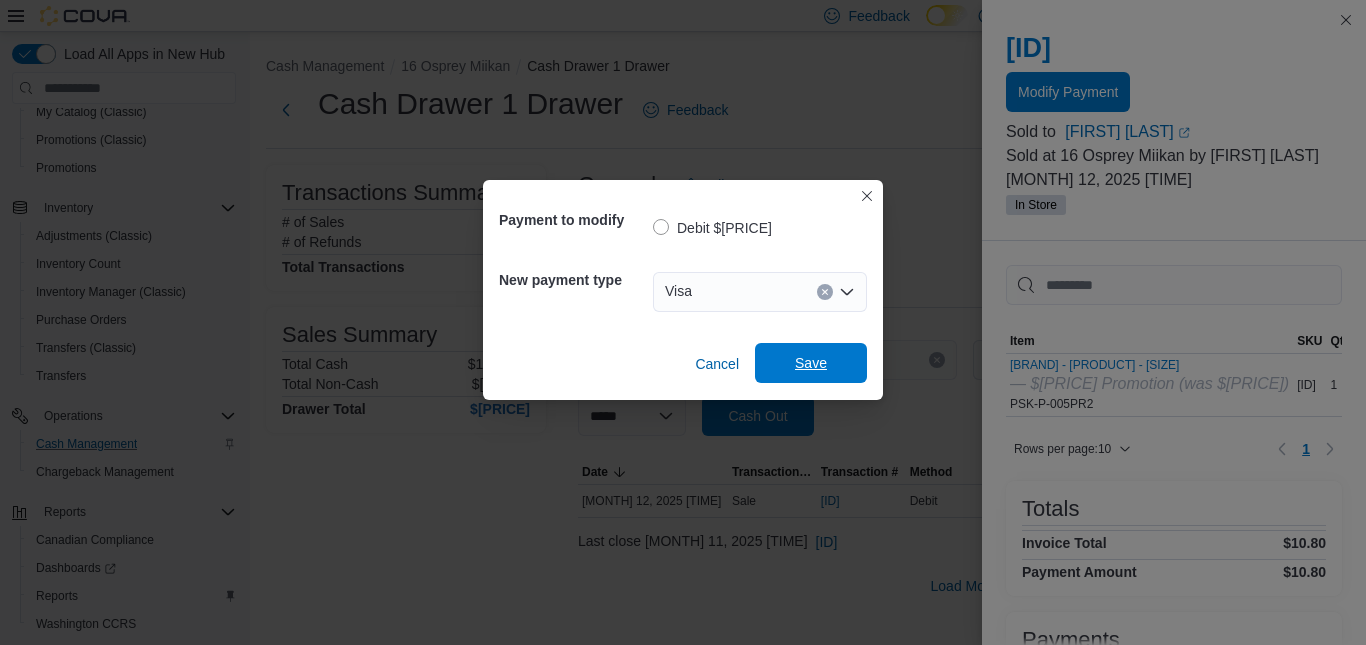 click on "Save" at bounding box center [811, 363] 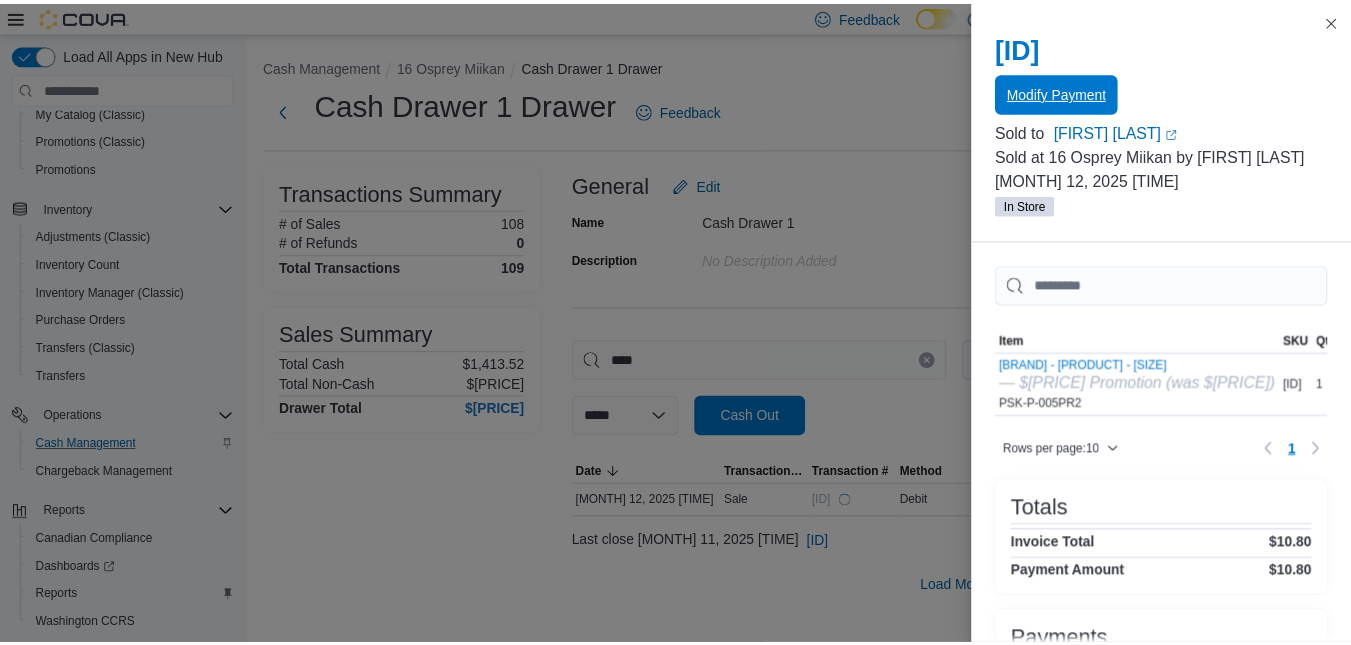 scroll, scrollTop: 0, scrollLeft: 0, axis: both 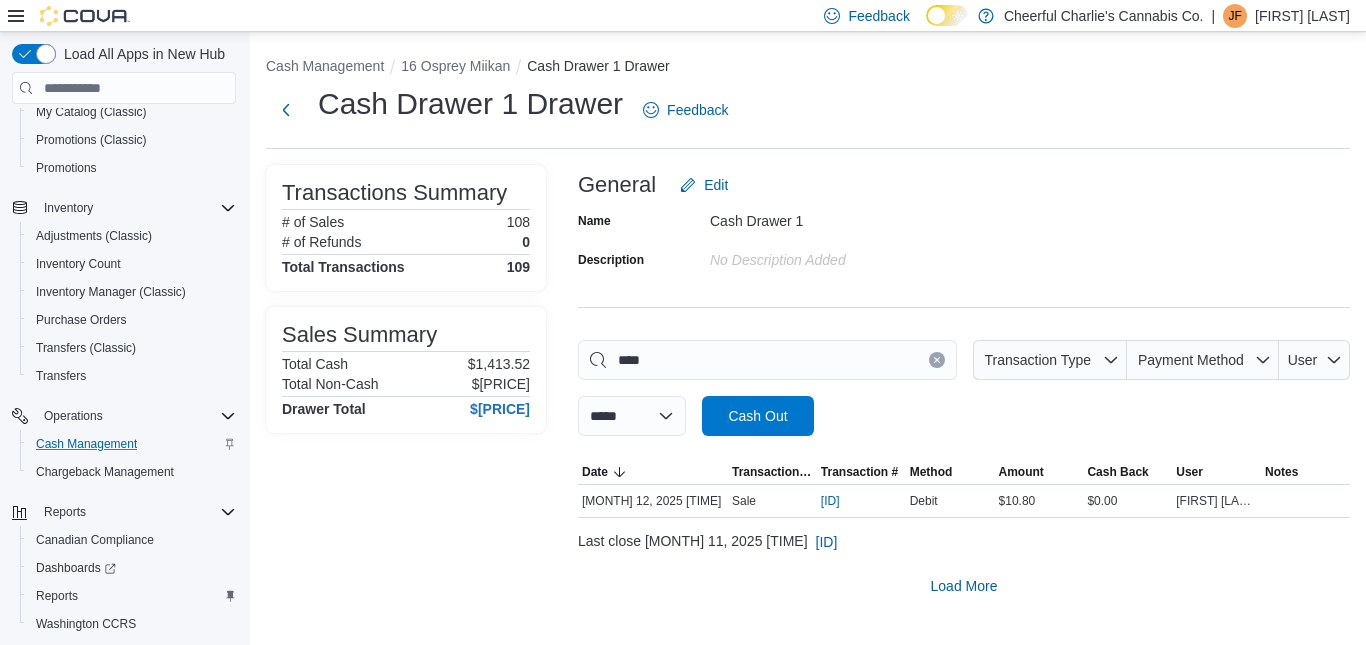 click 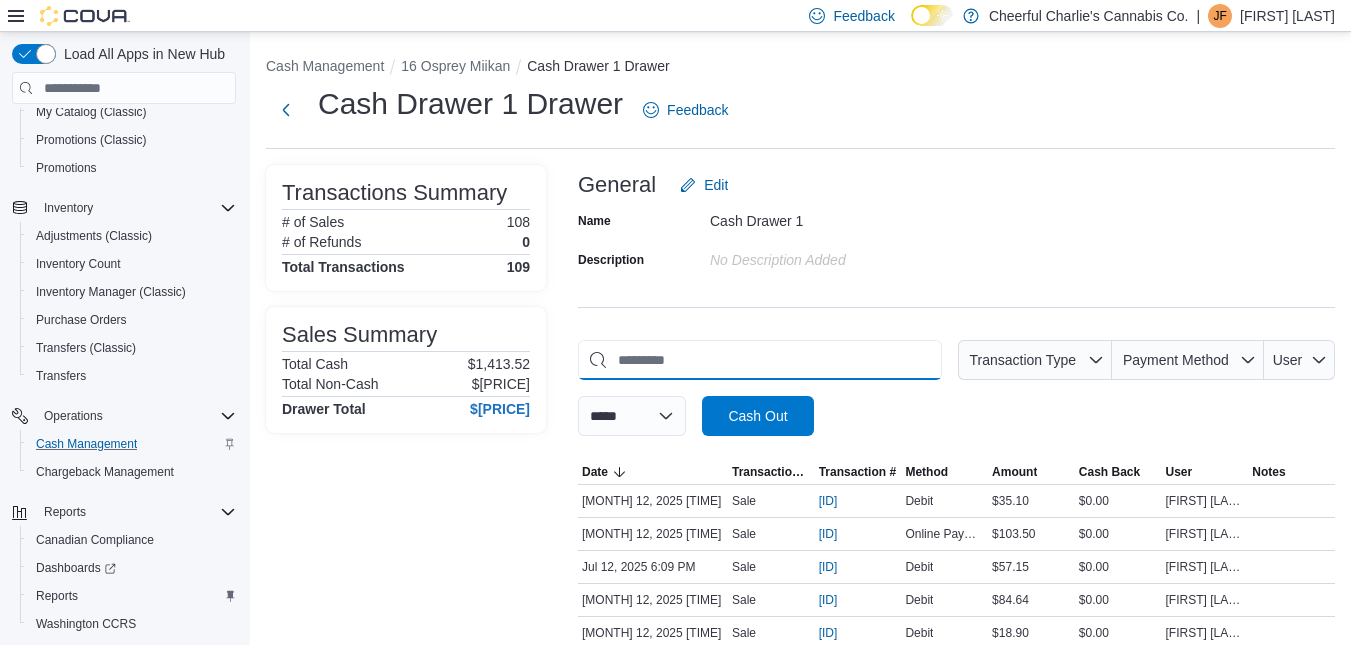 click at bounding box center [760, 360] 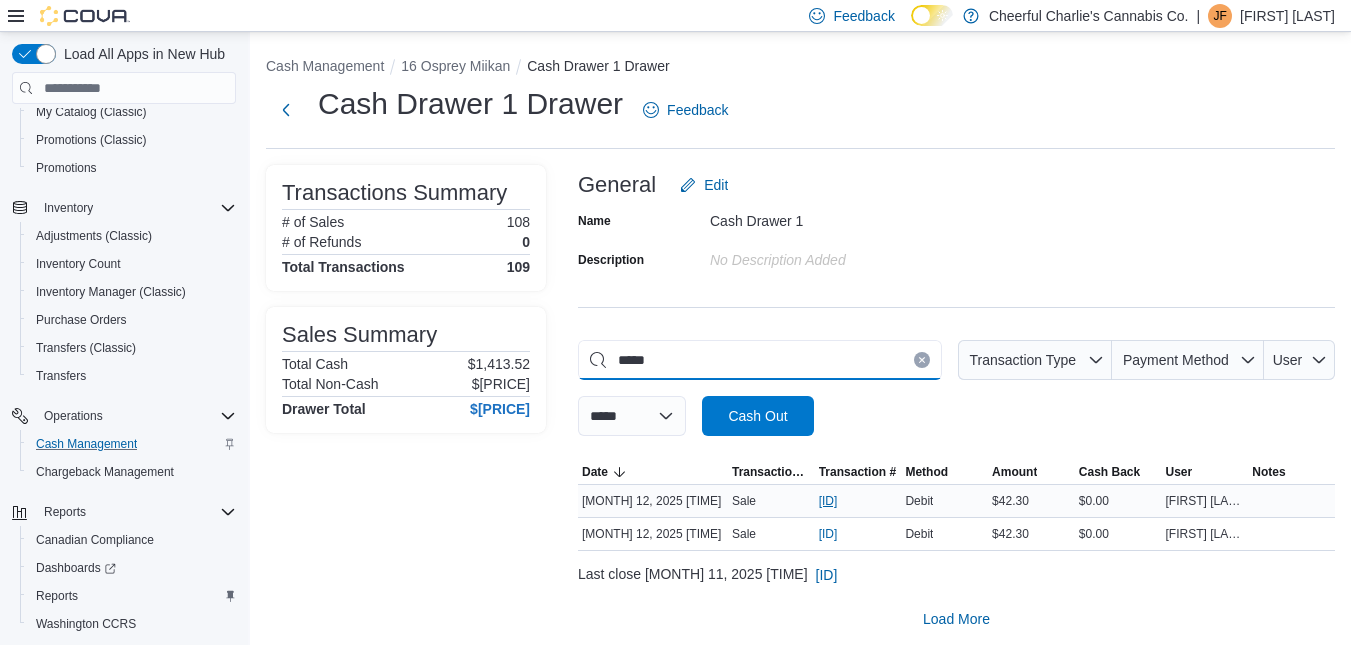 type on "*****" 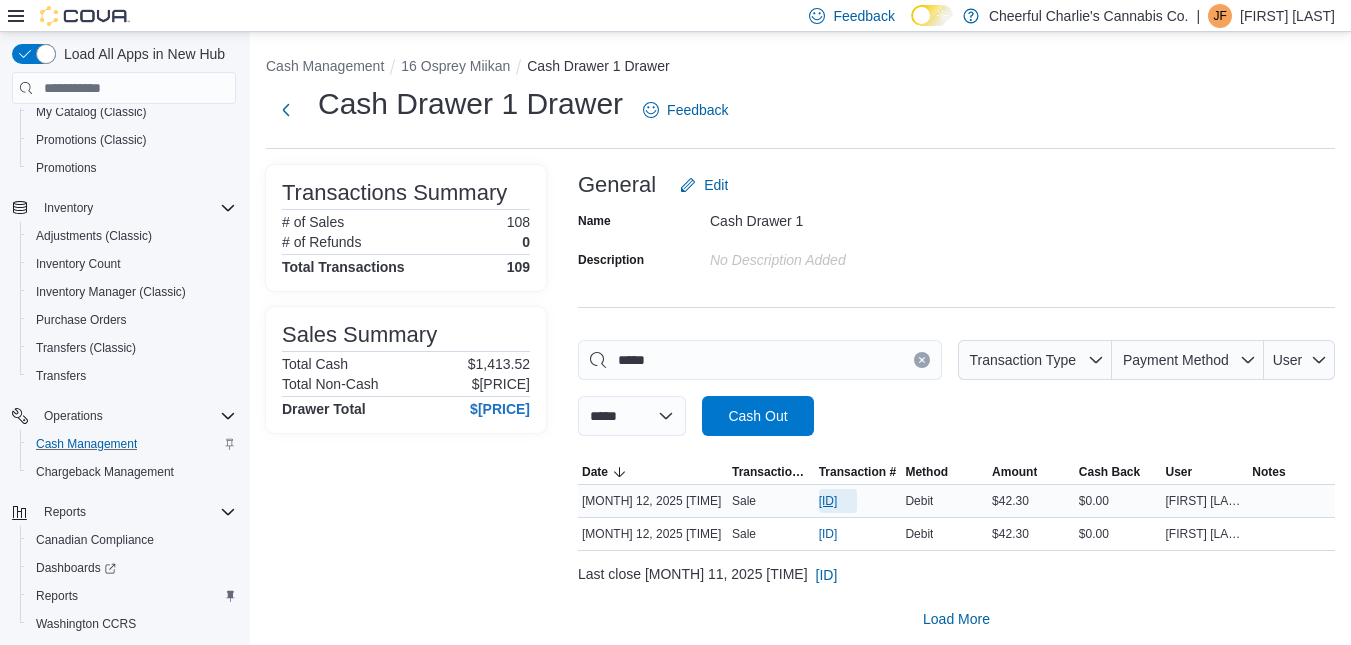 click on "[ID]" at bounding box center (828, 501) 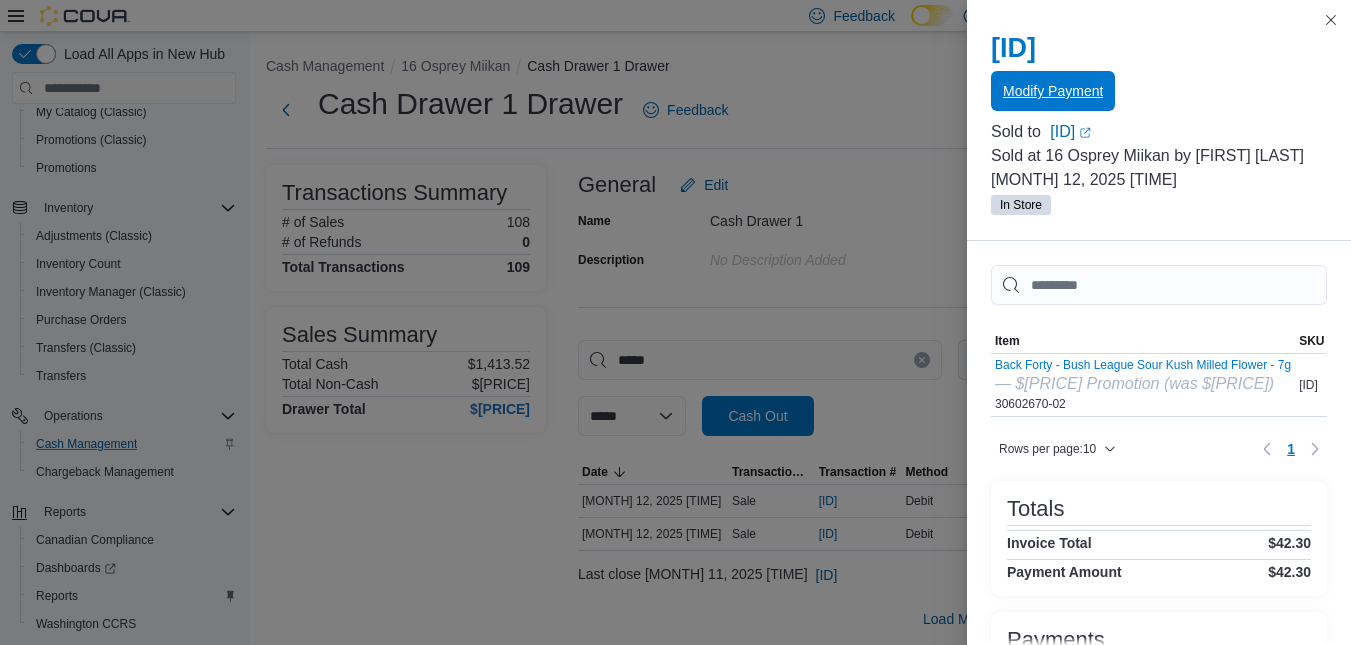 click on "Modify Payment" at bounding box center (1053, 91) 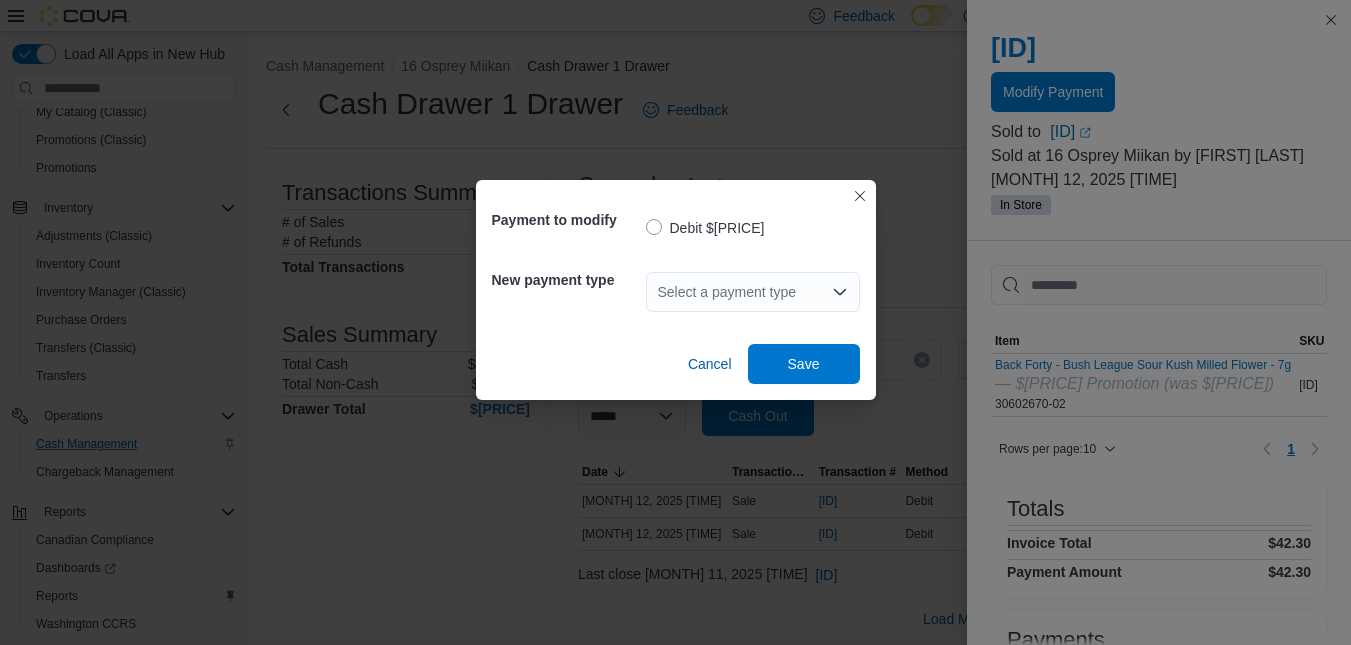 click on "Select a payment type" at bounding box center (753, 292) 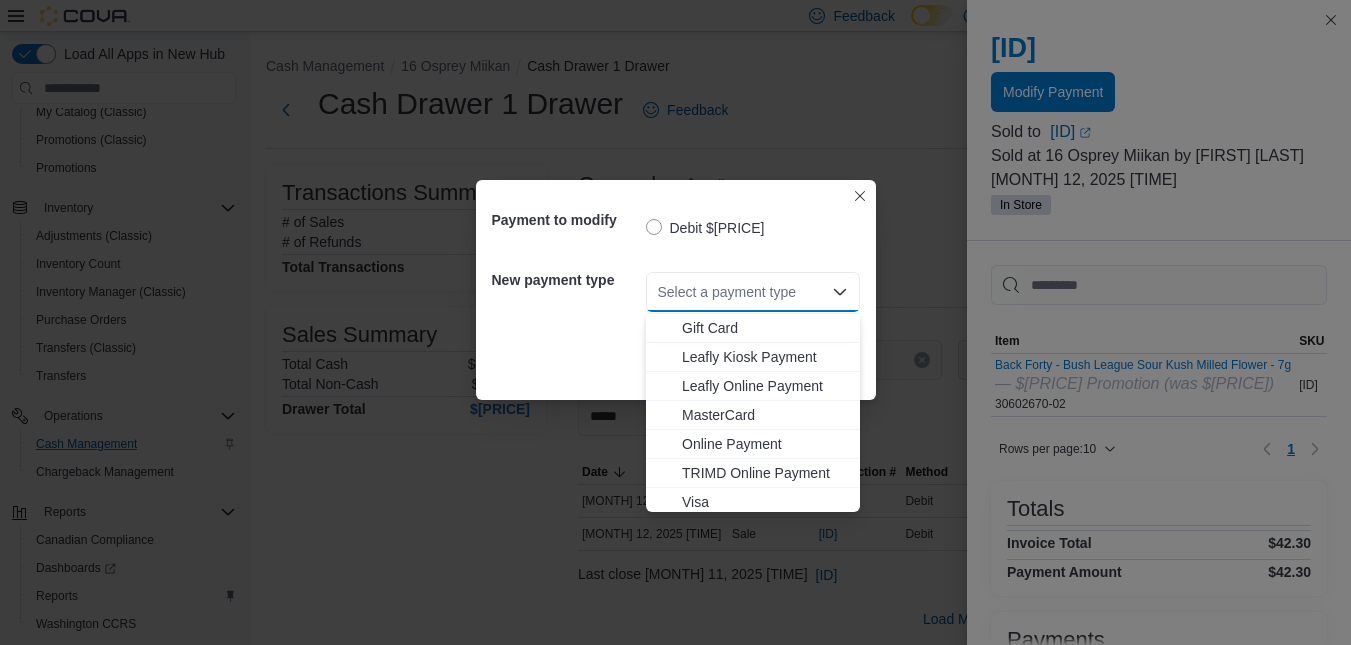 scroll, scrollTop: 119, scrollLeft: 0, axis: vertical 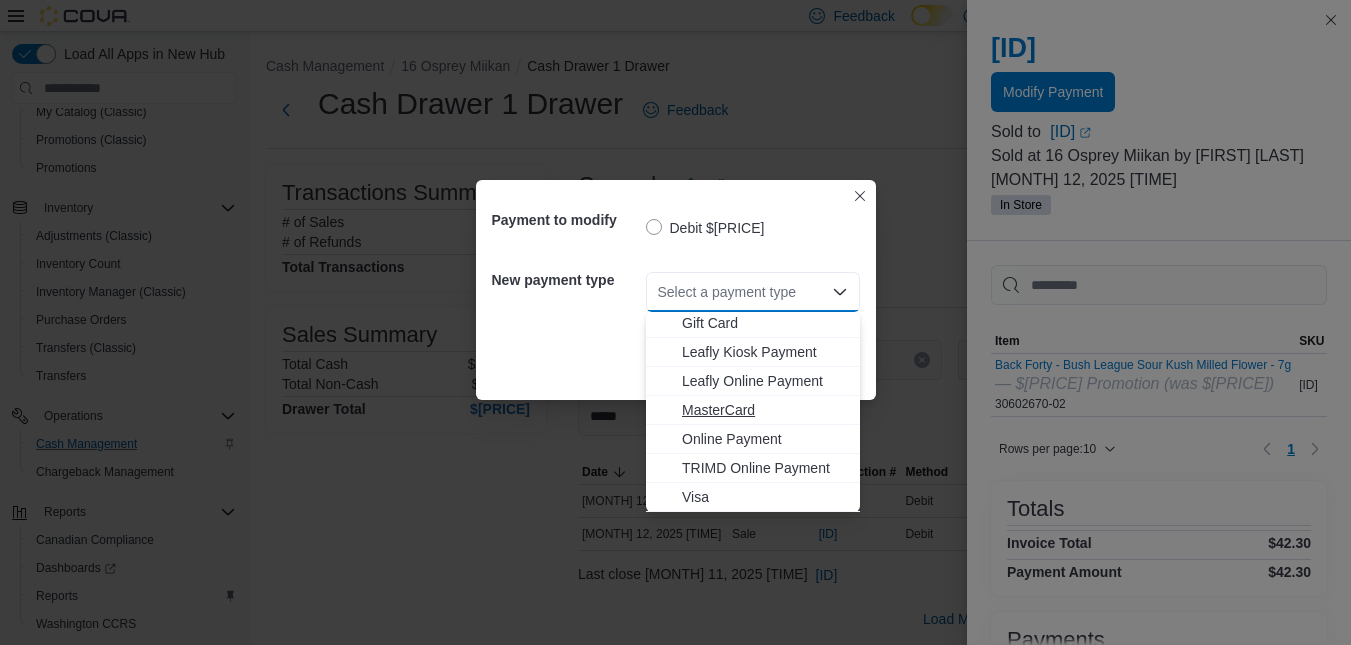 click on "MasterCard" at bounding box center (765, 410) 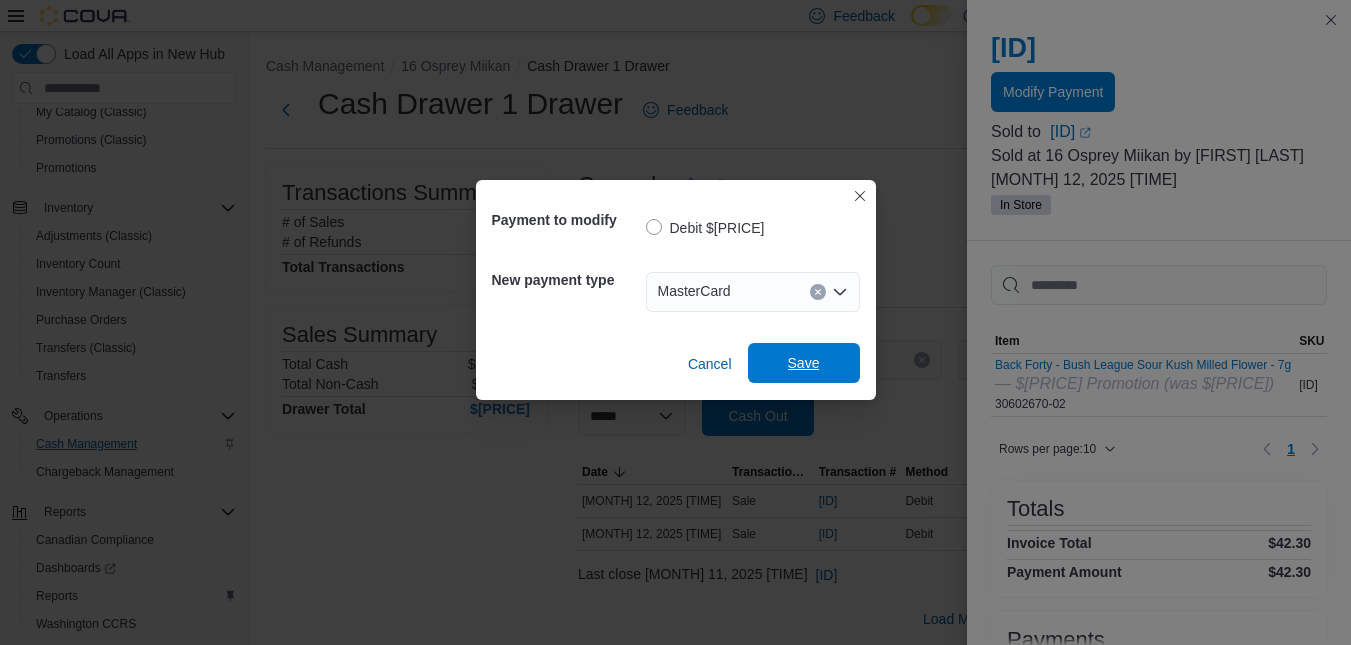 click on "Save" at bounding box center [804, 363] 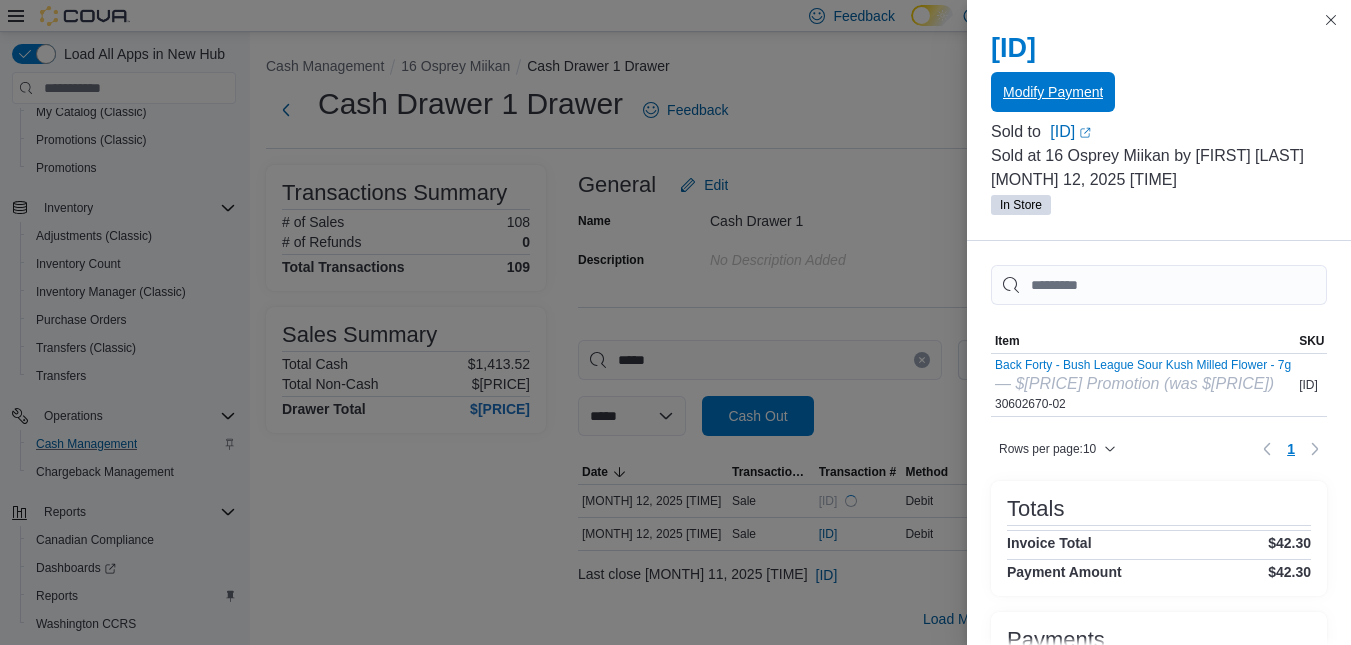scroll, scrollTop: 0, scrollLeft: 0, axis: both 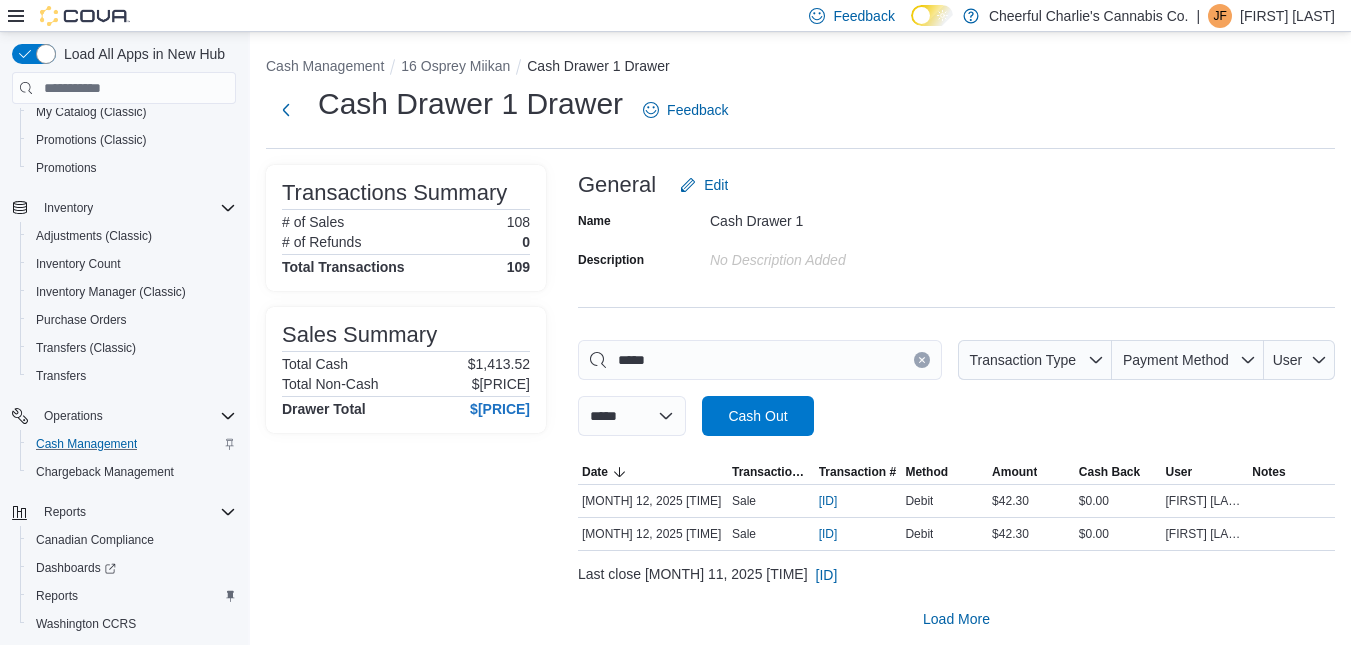 drag, startPoint x: 891, startPoint y: 201, endPoint x: 893, endPoint y: 328, distance: 127.01575 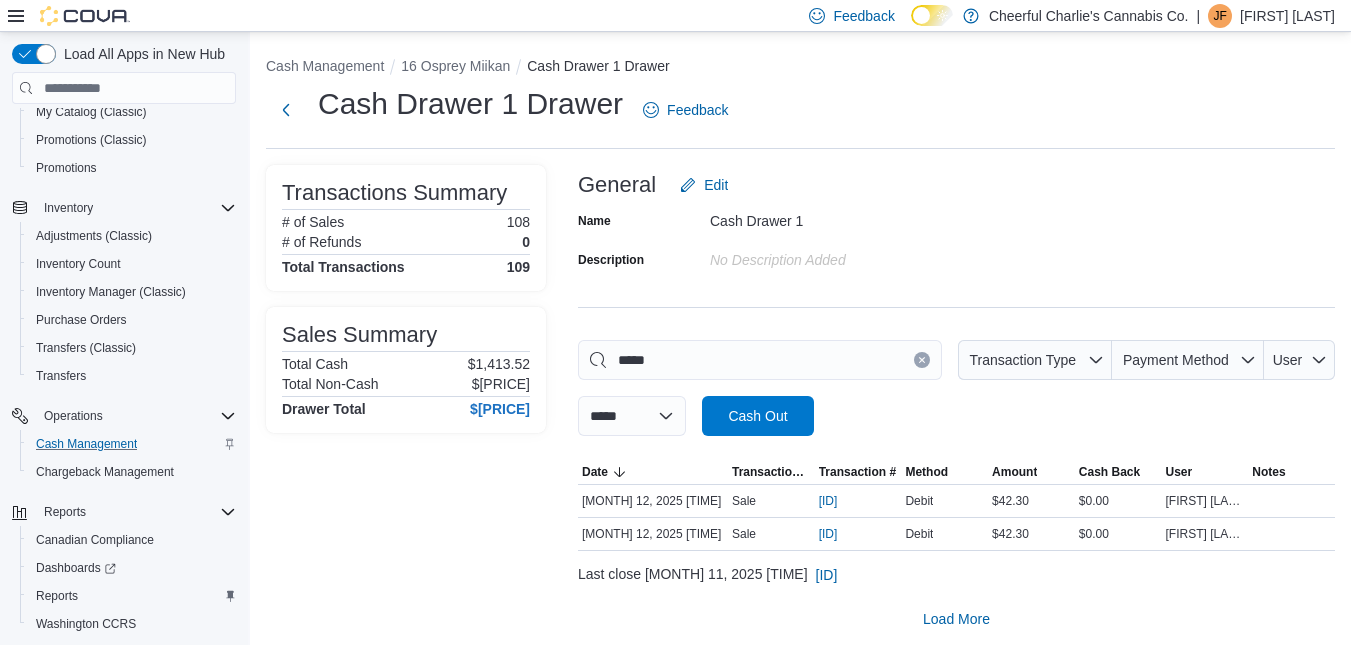 click 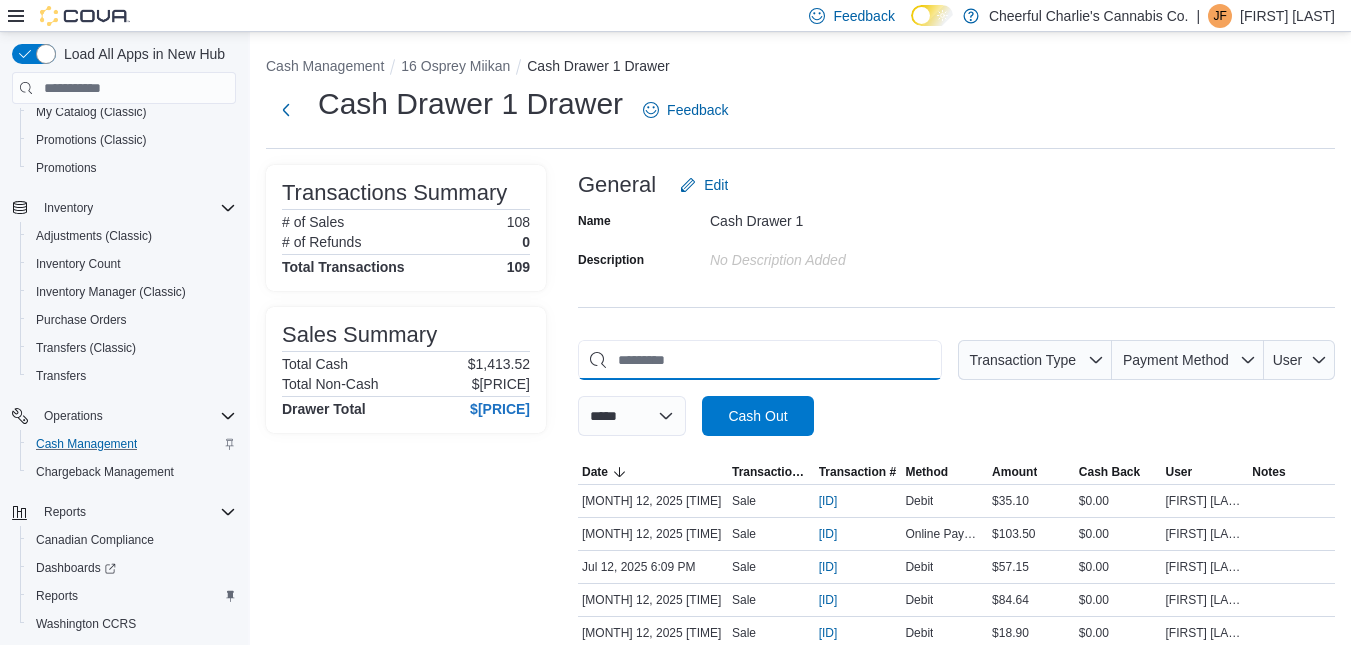 click at bounding box center (760, 360) 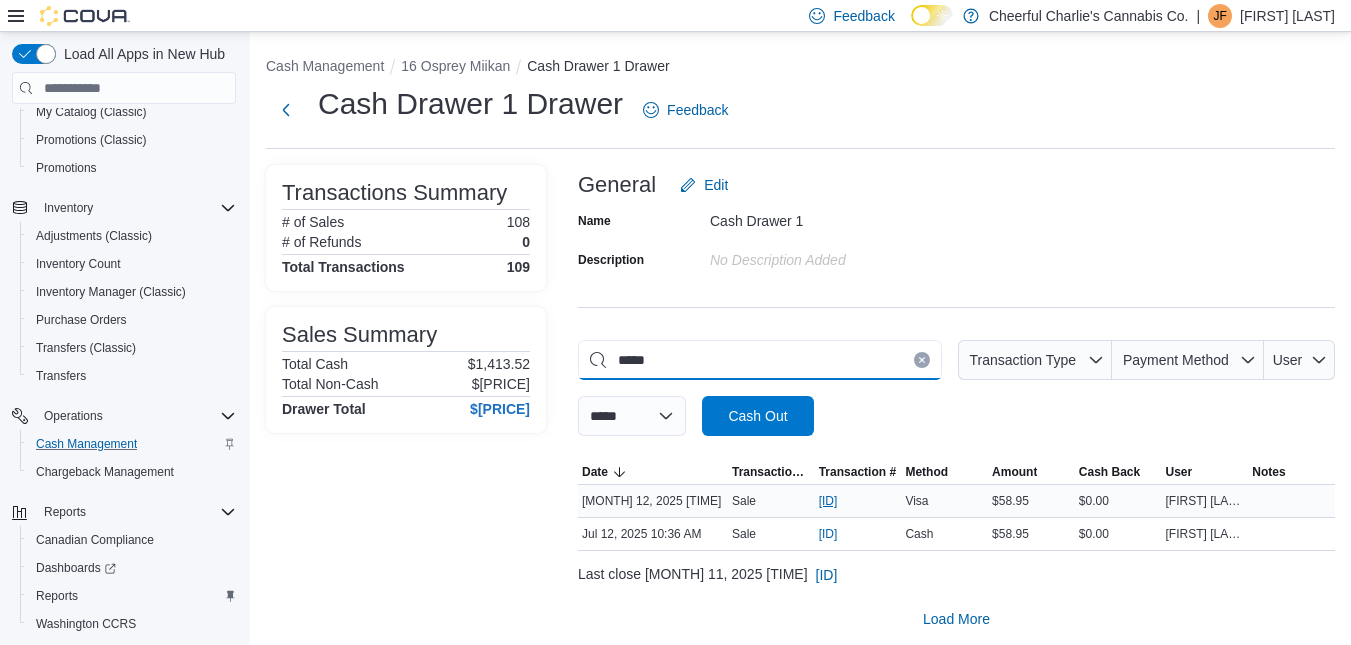 type on "*****" 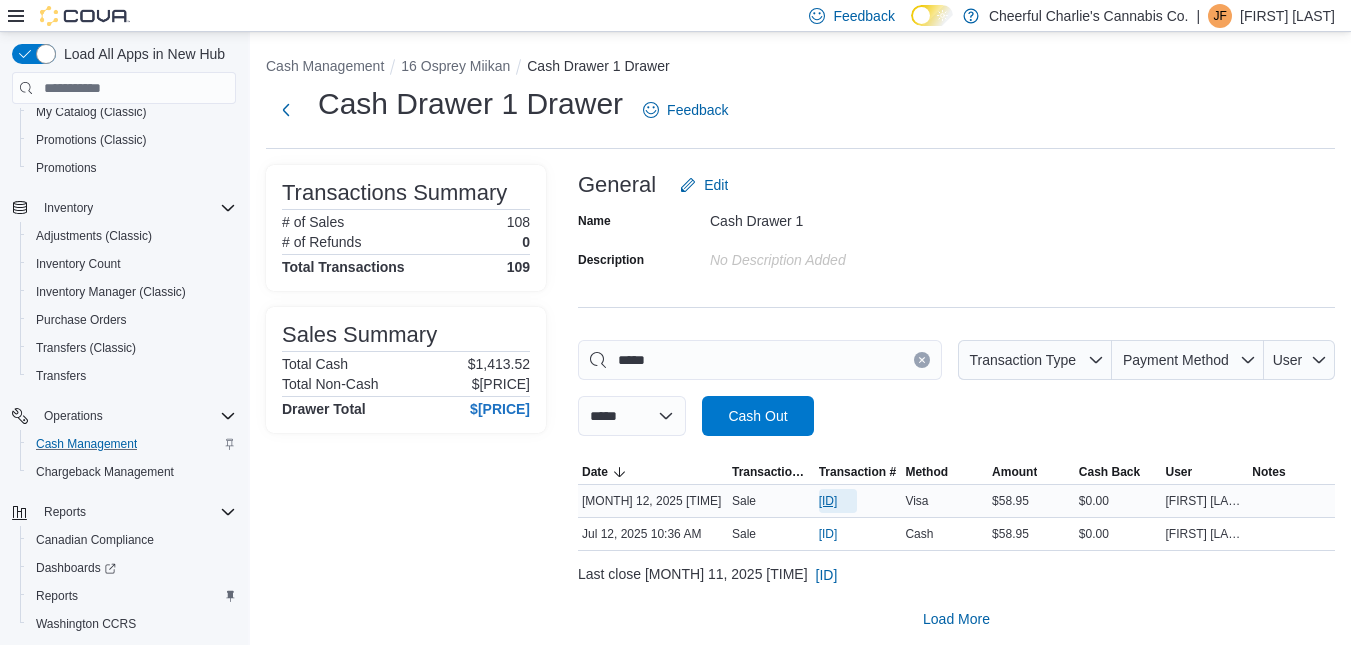 click on "[ID]" at bounding box center [828, 501] 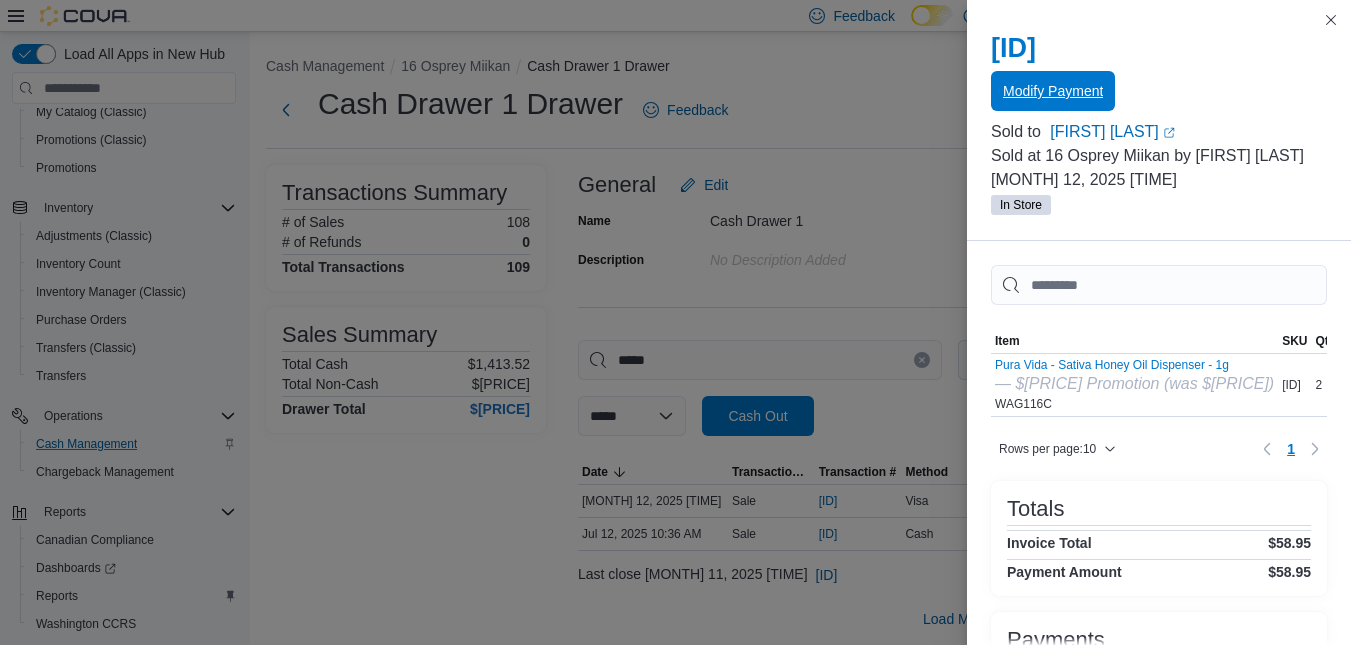 click on "Modify Payment" at bounding box center [1053, 91] 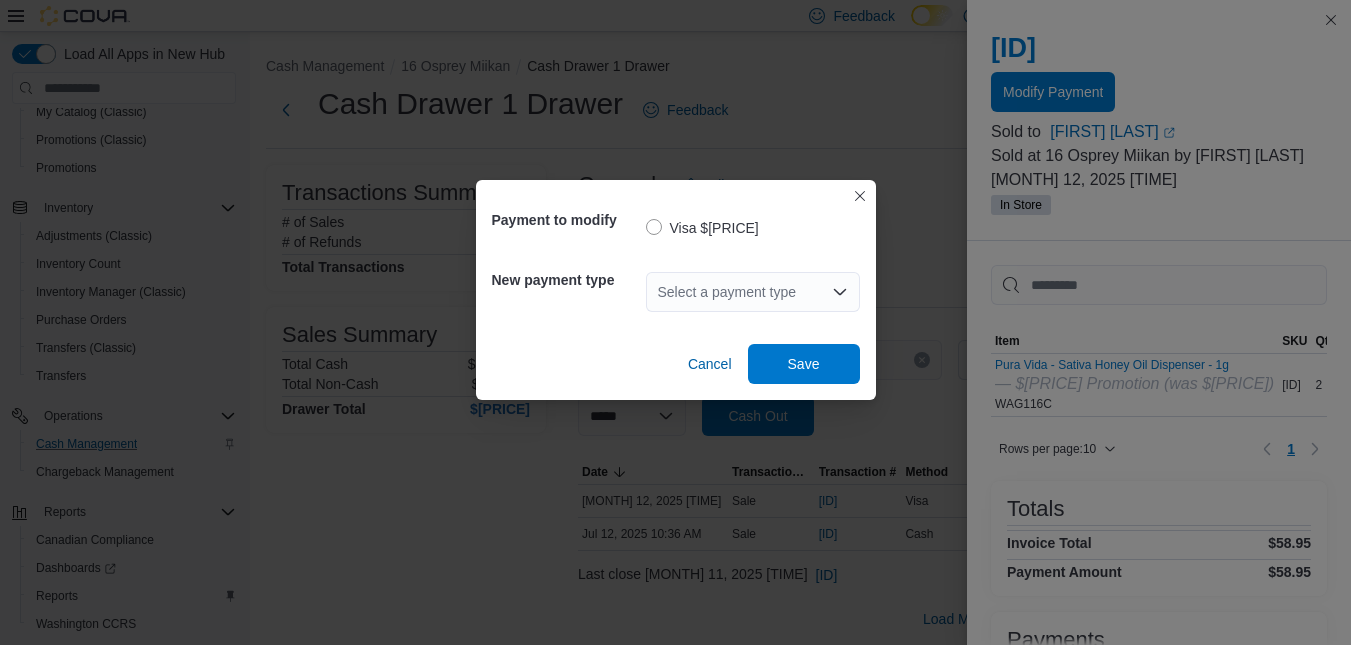 click on "Select a payment type" at bounding box center [753, 292] 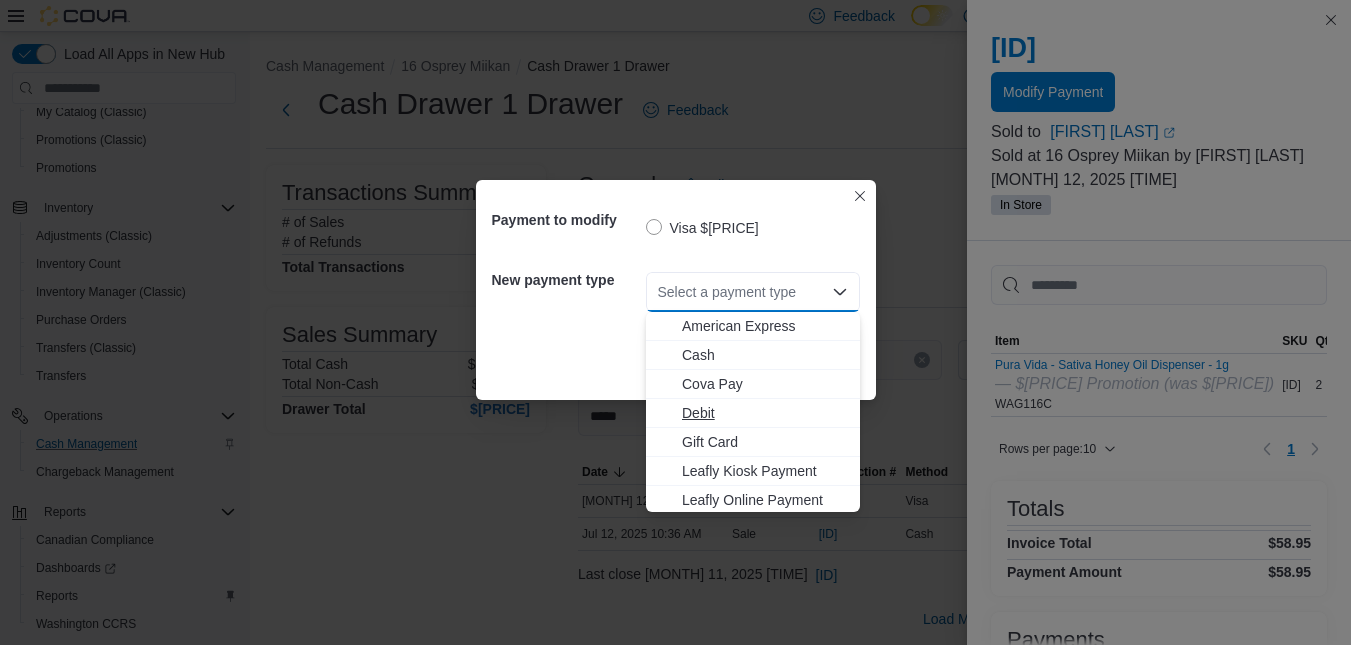 click on "Debit" at bounding box center (765, 413) 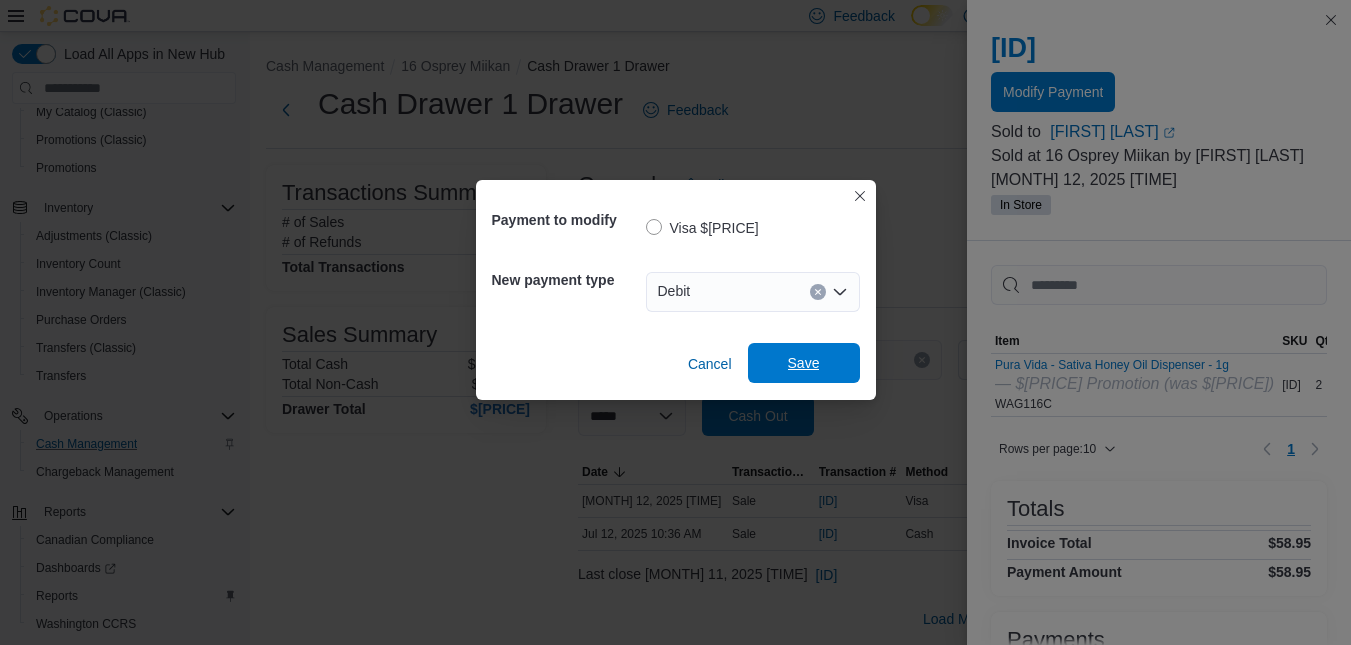 click on "Save" at bounding box center [804, 363] 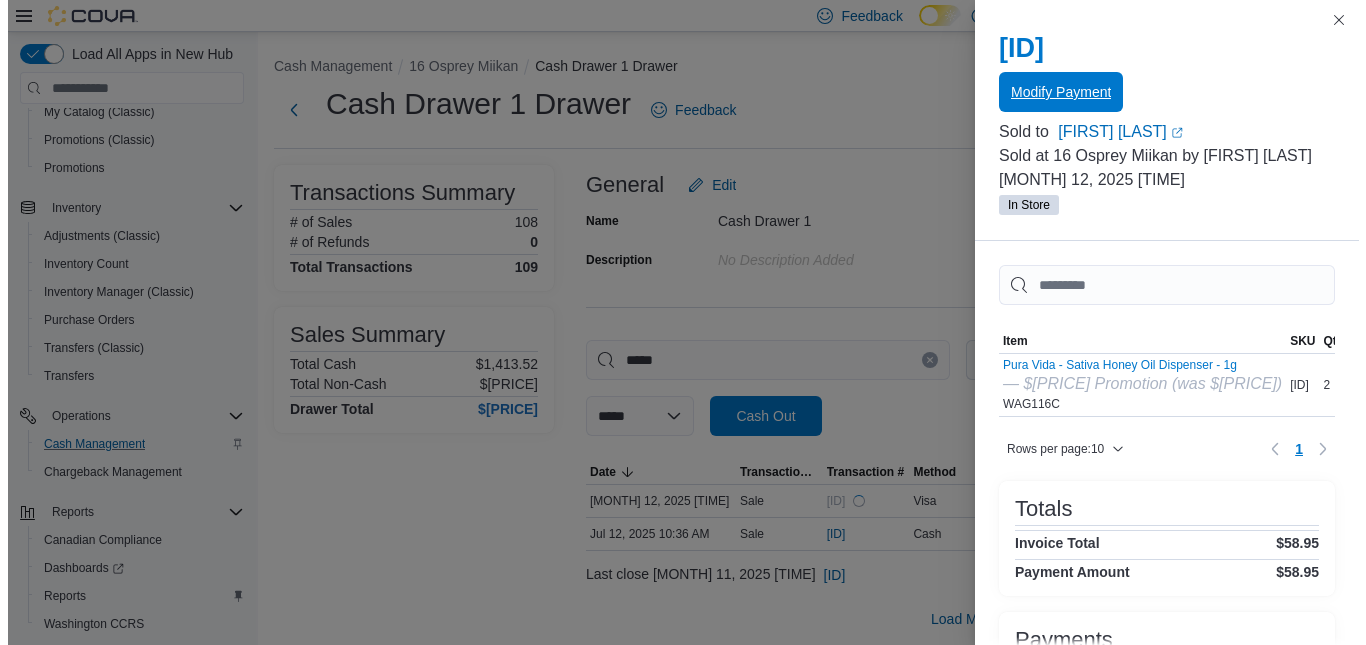 scroll, scrollTop: 0, scrollLeft: 0, axis: both 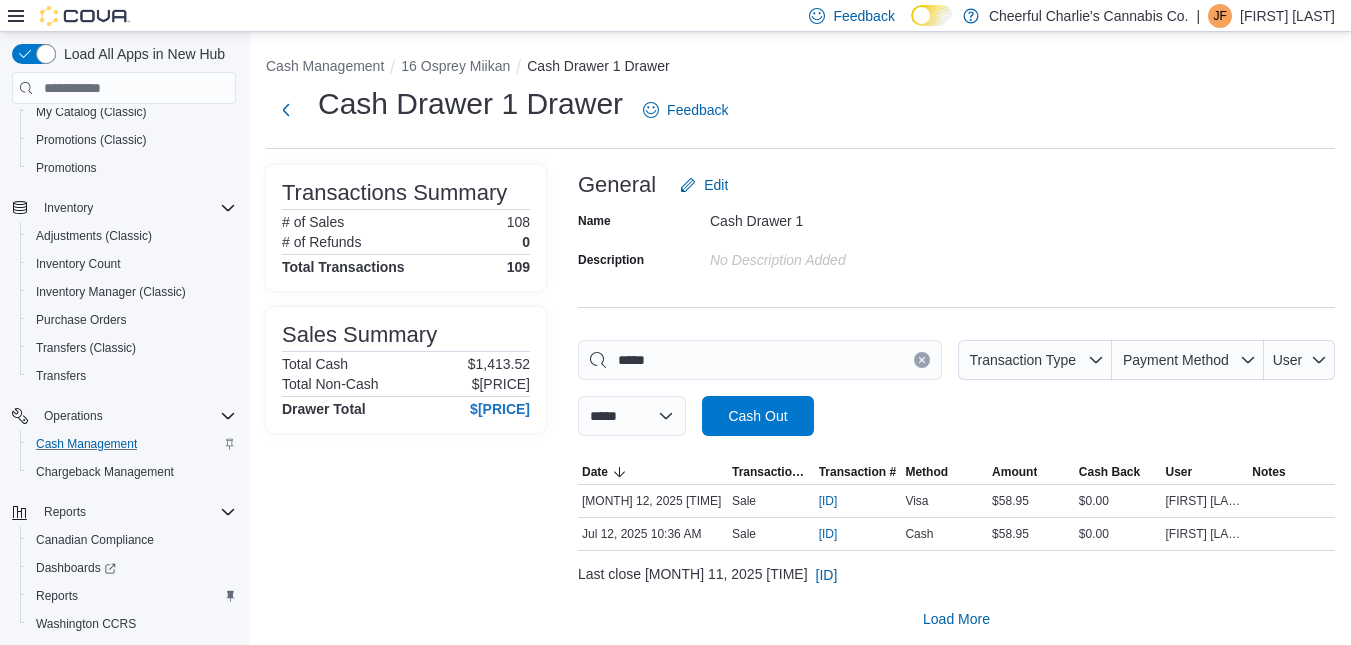 click on "16 Osprey Miikan" at bounding box center (464, 66) 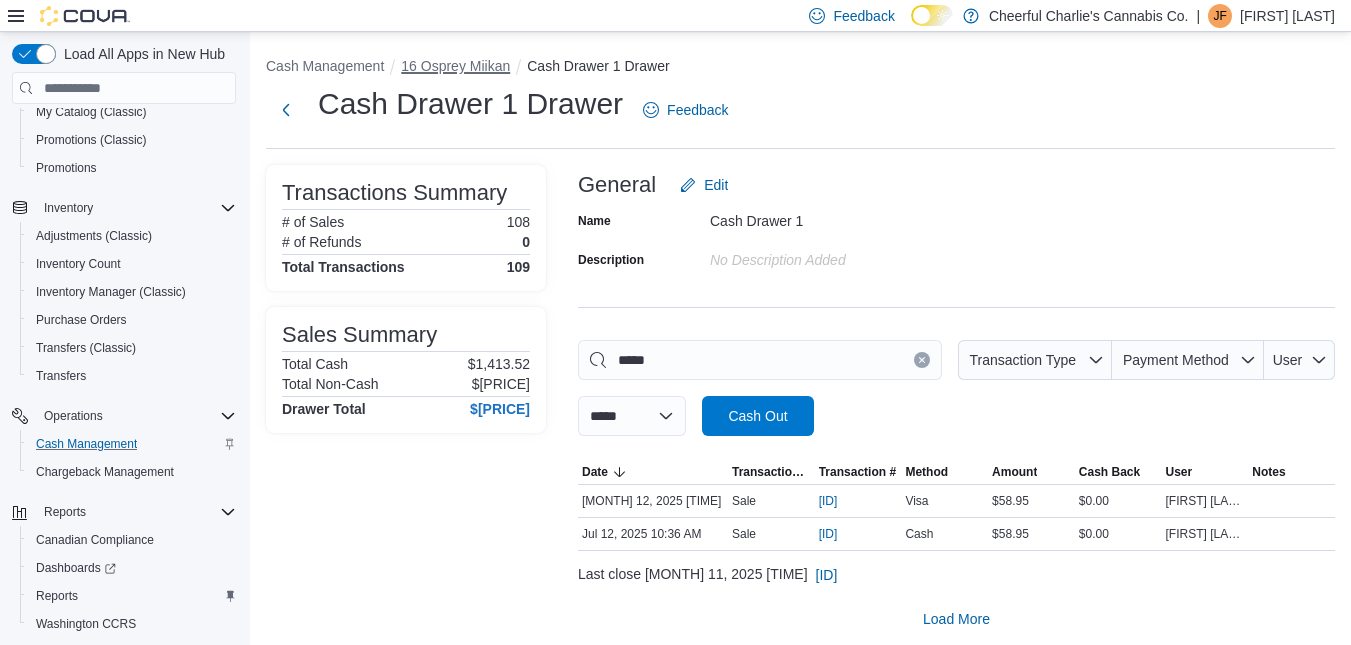 click on "16 Osprey Miikan" at bounding box center (455, 66) 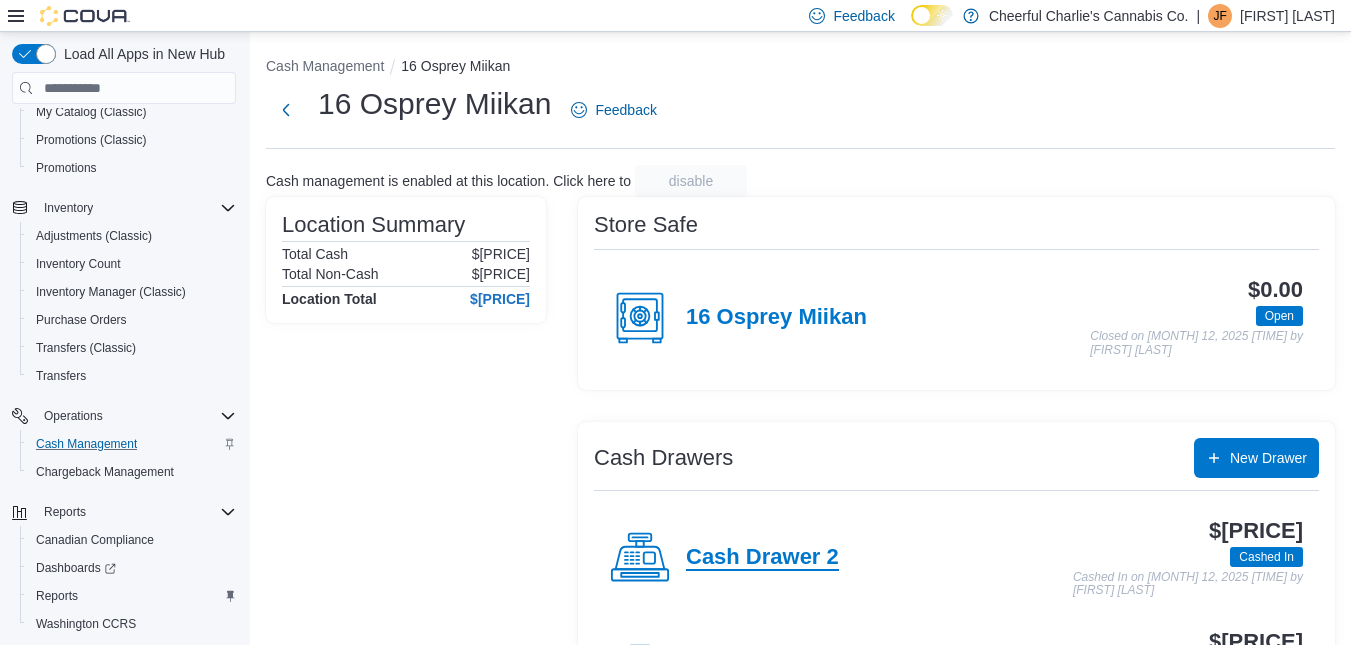 click on "Cash Drawer 2" at bounding box center [762, 558] 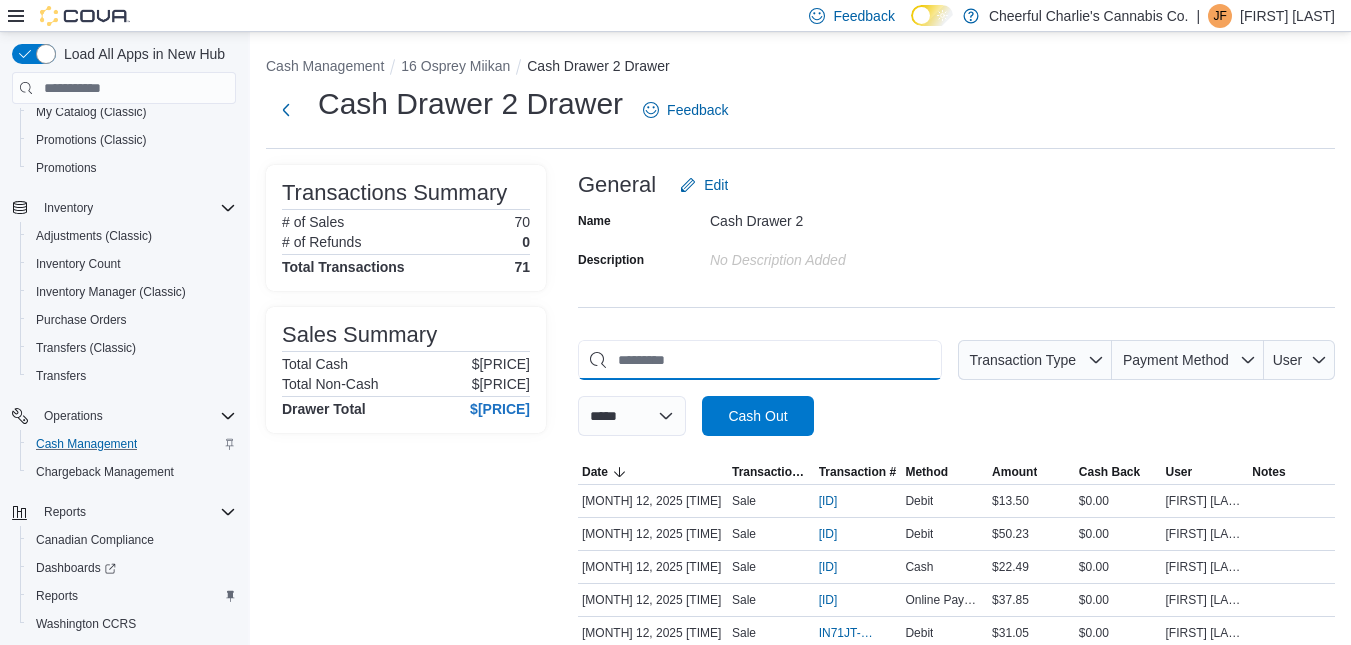 click at bounding box center [760, 360] 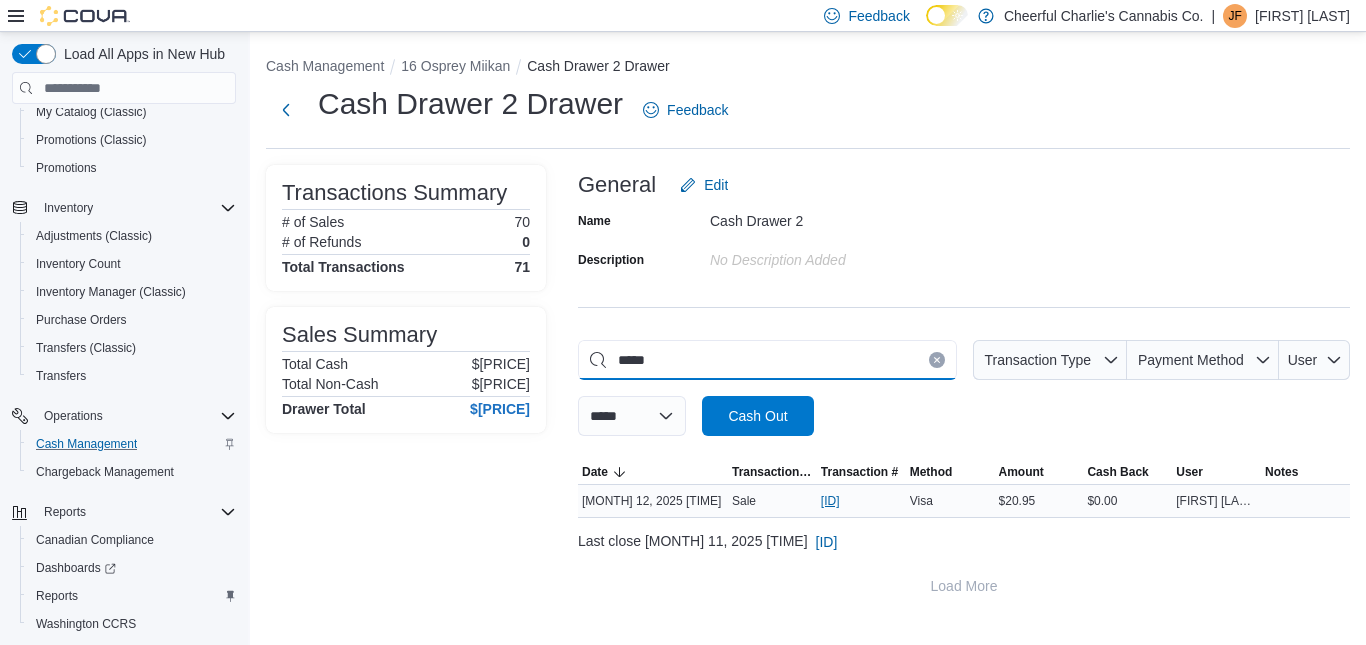 type on "*****" 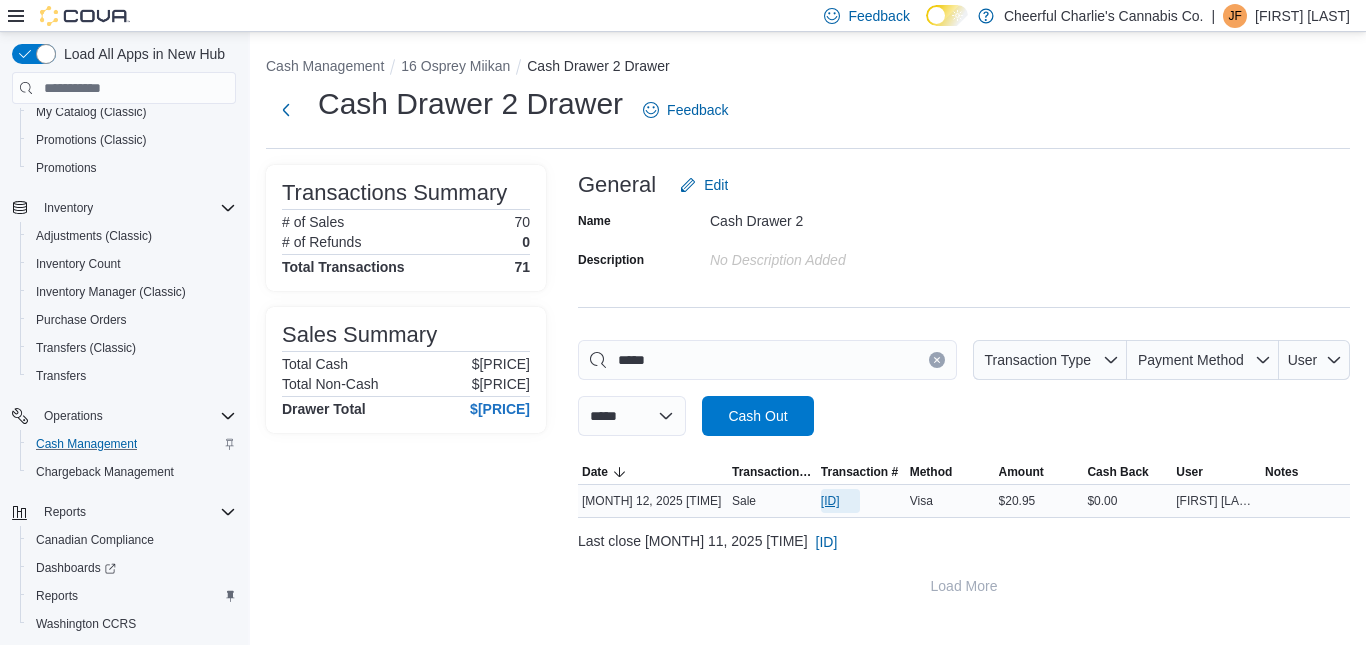 click on "[ID]" at bounding box center (830, 501) 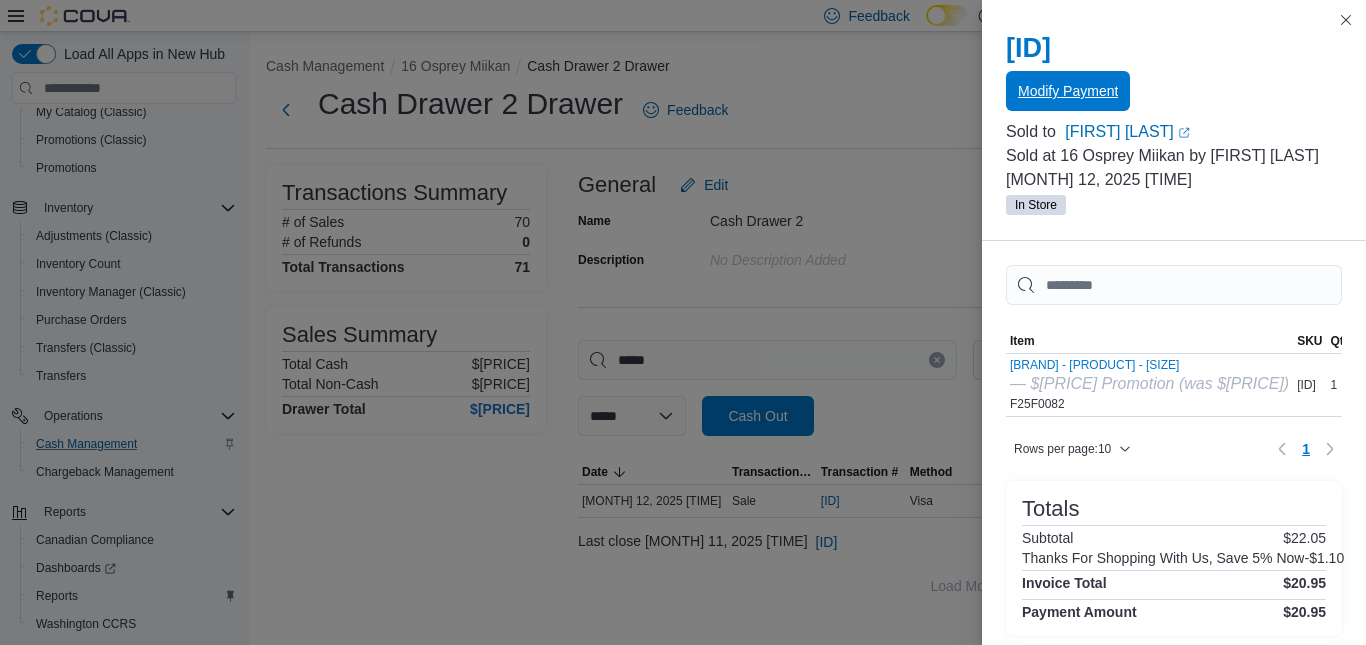 click on "Modify Payment" at bounding box center (1068, 91) 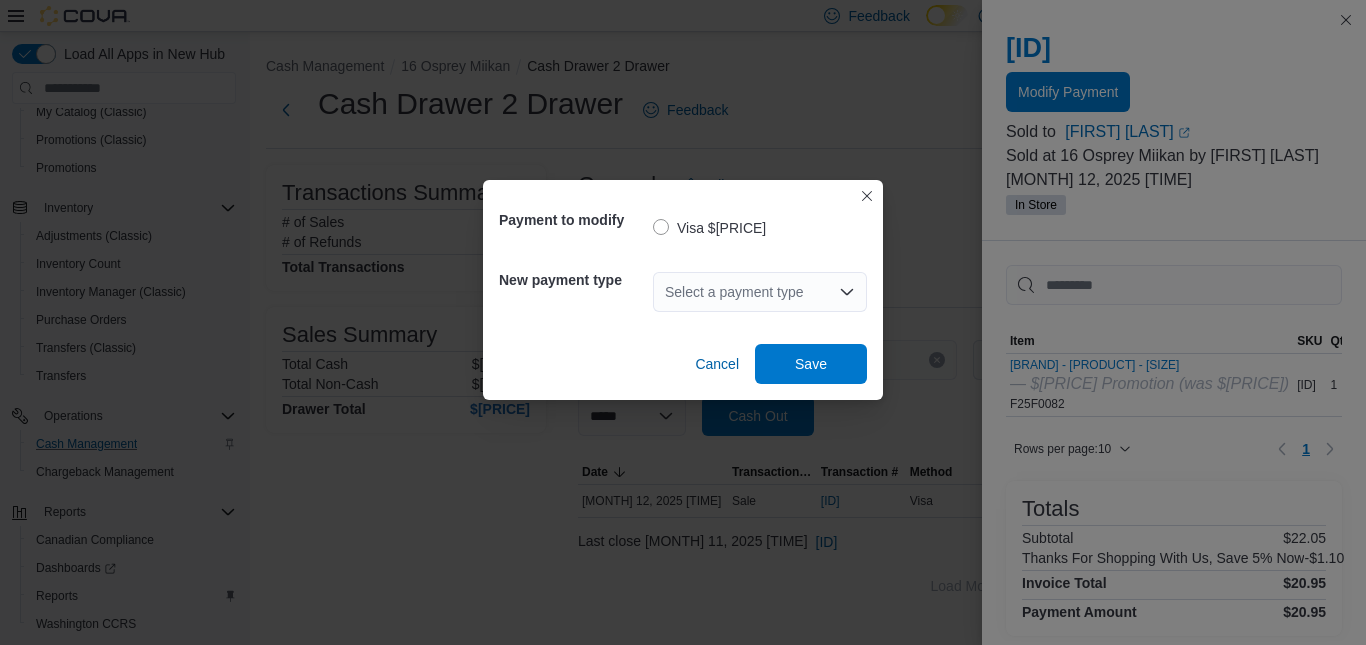 click on "Select a payment type" at bounding box center (760, 292) 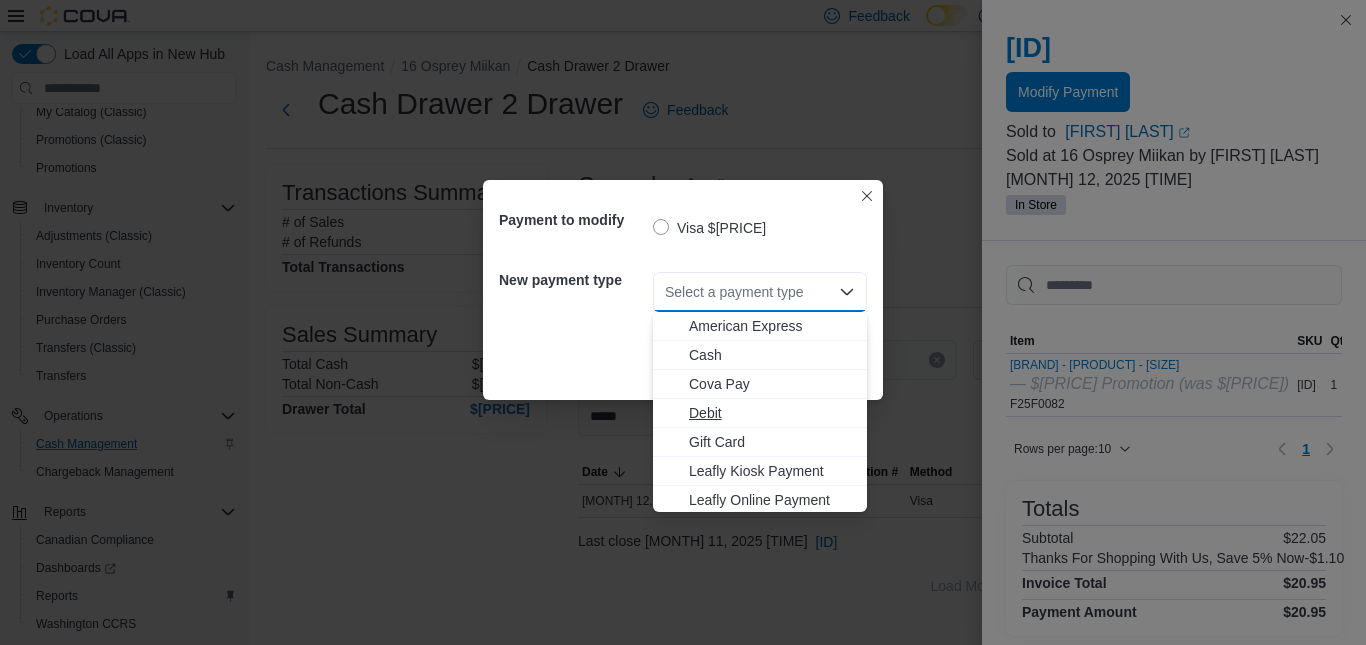 click on "Debit" at bounding box center (772, 413) 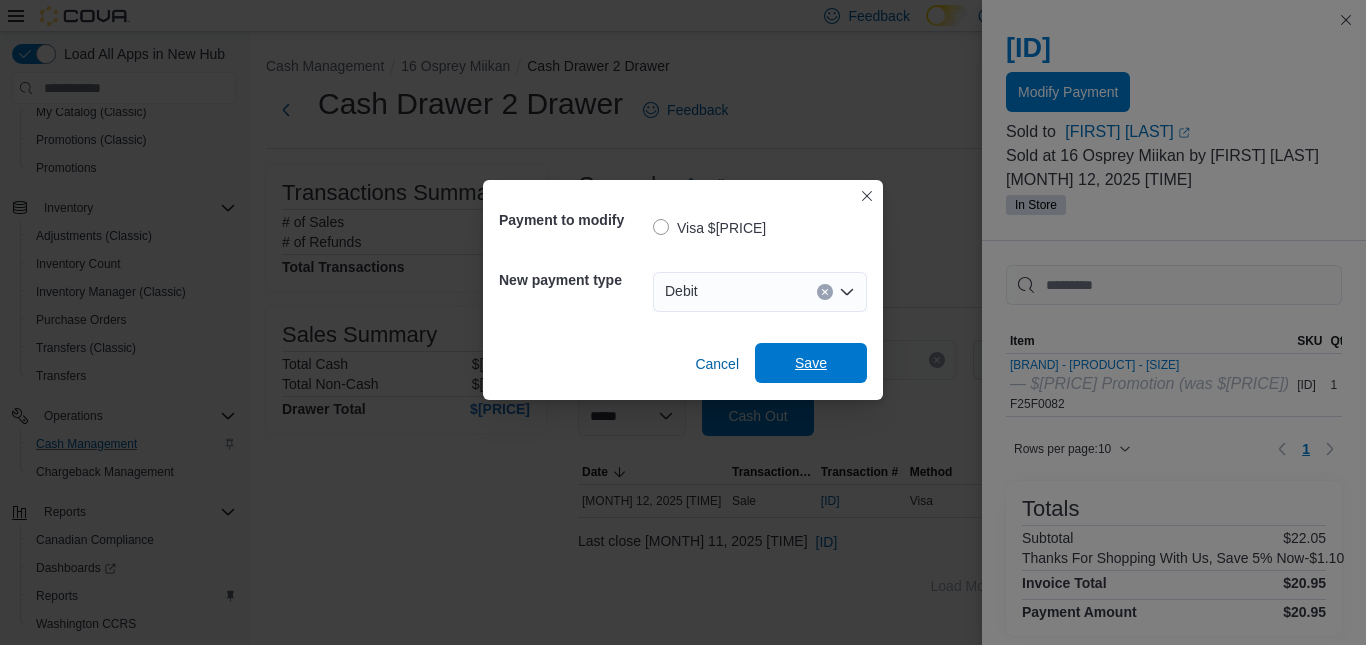 click on "Save" at bounding box center [811, 363] 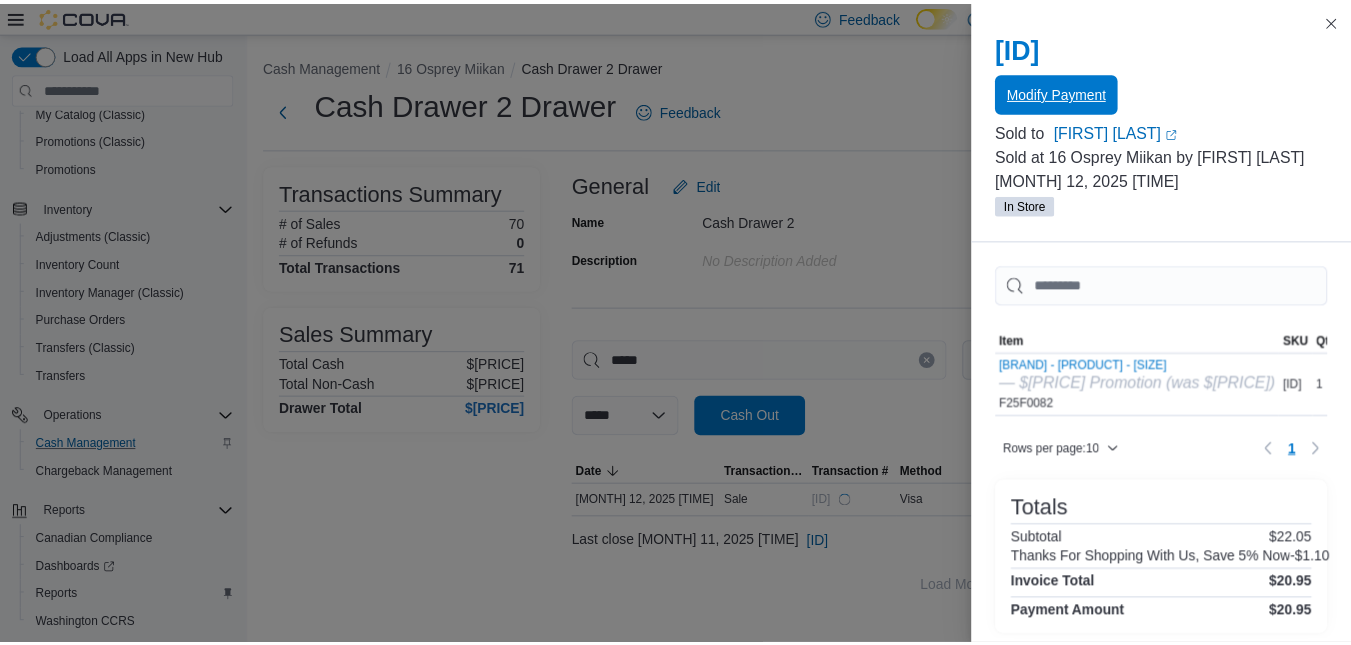 scroll, scrollTop: 0, scrollLeft: 0, axis: both 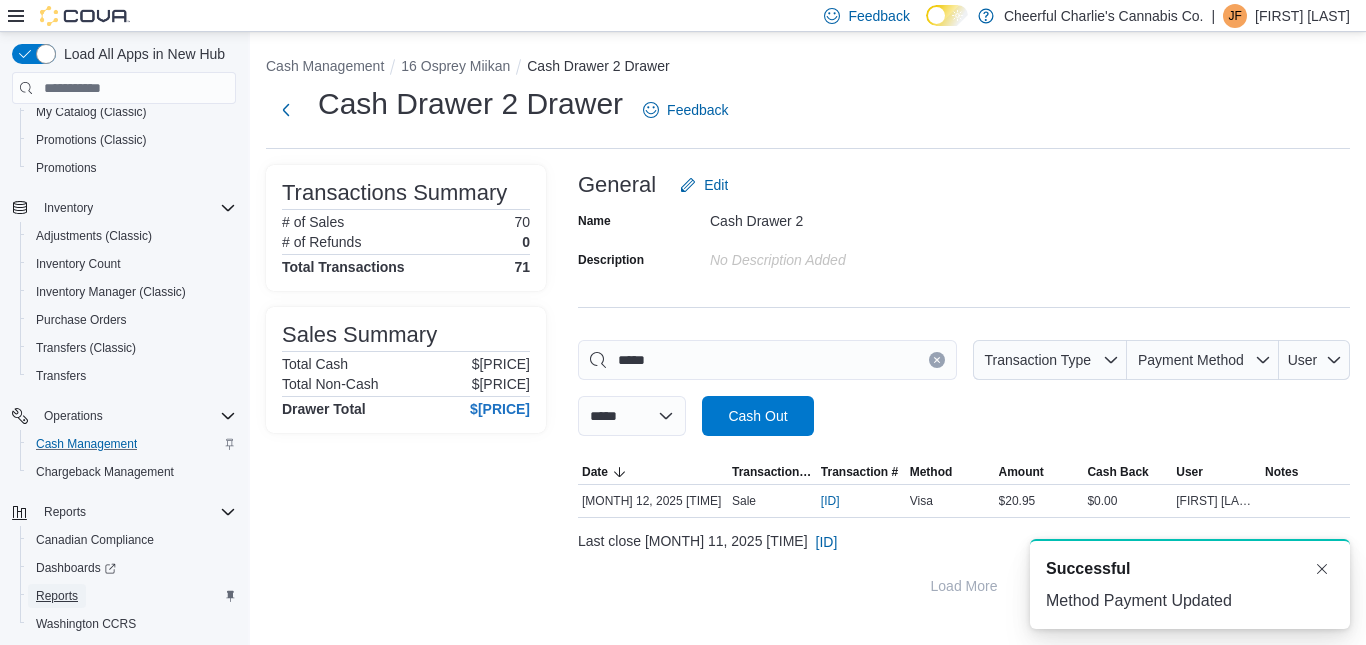 click on "Reports" at bounding box center [57, 596] 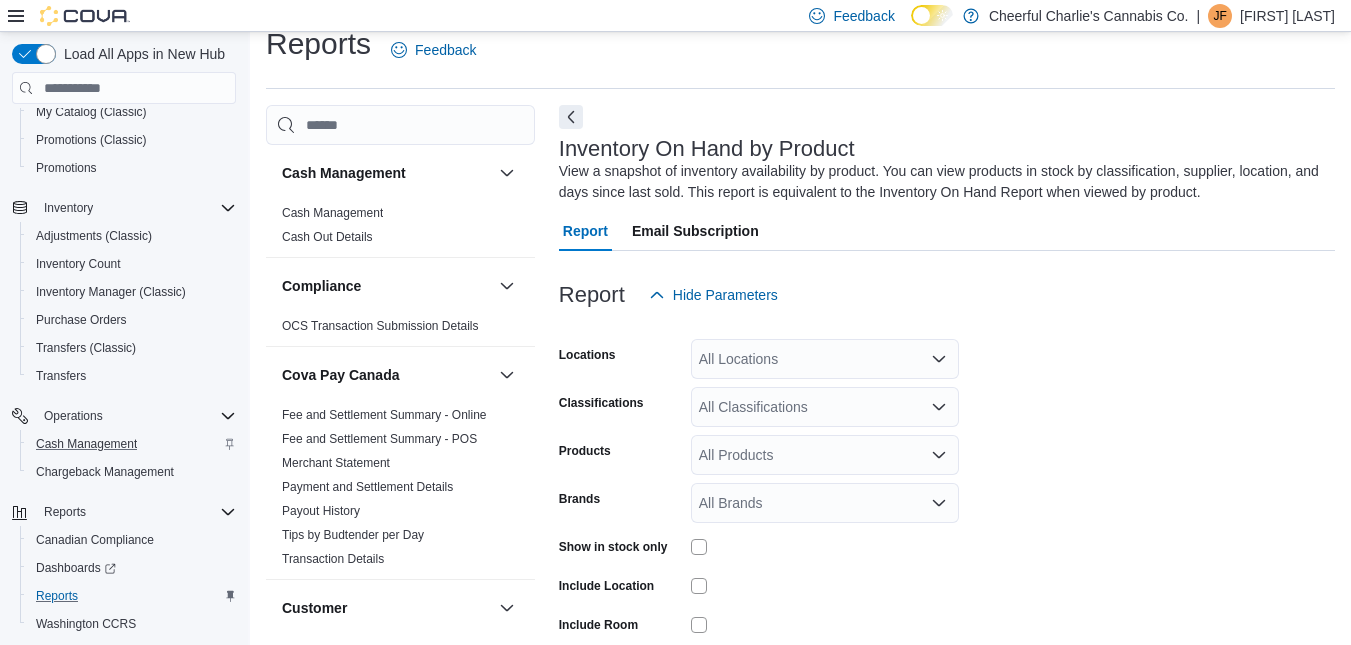 scroll, scrollTop: 67, scrollLeft: 0, axis: vertical 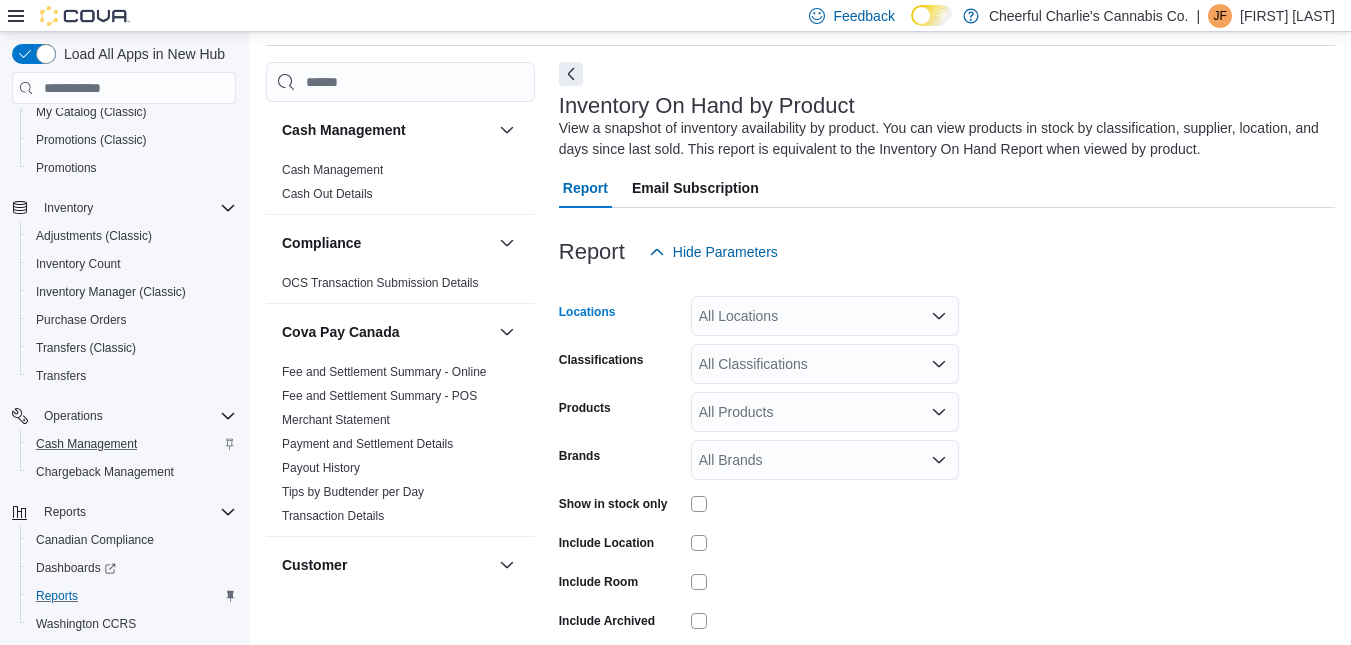 click 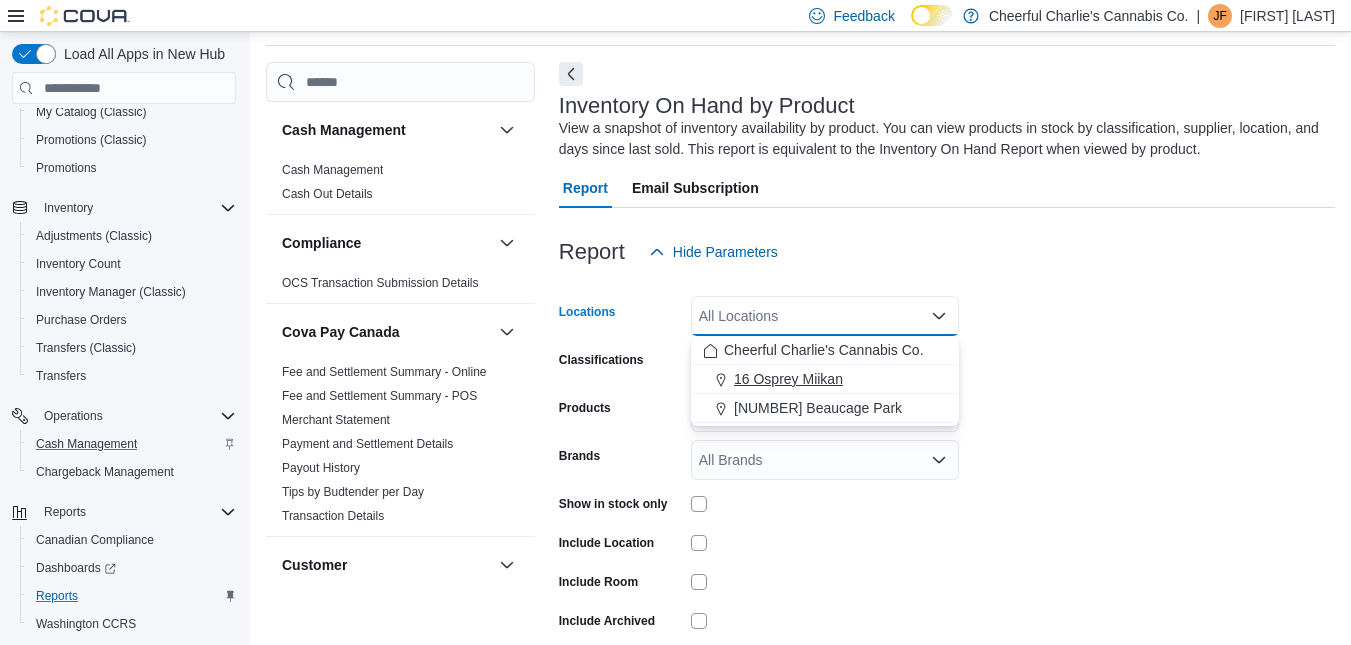 click on "16 Osprey Miikan" at bounding box center (788, 379) 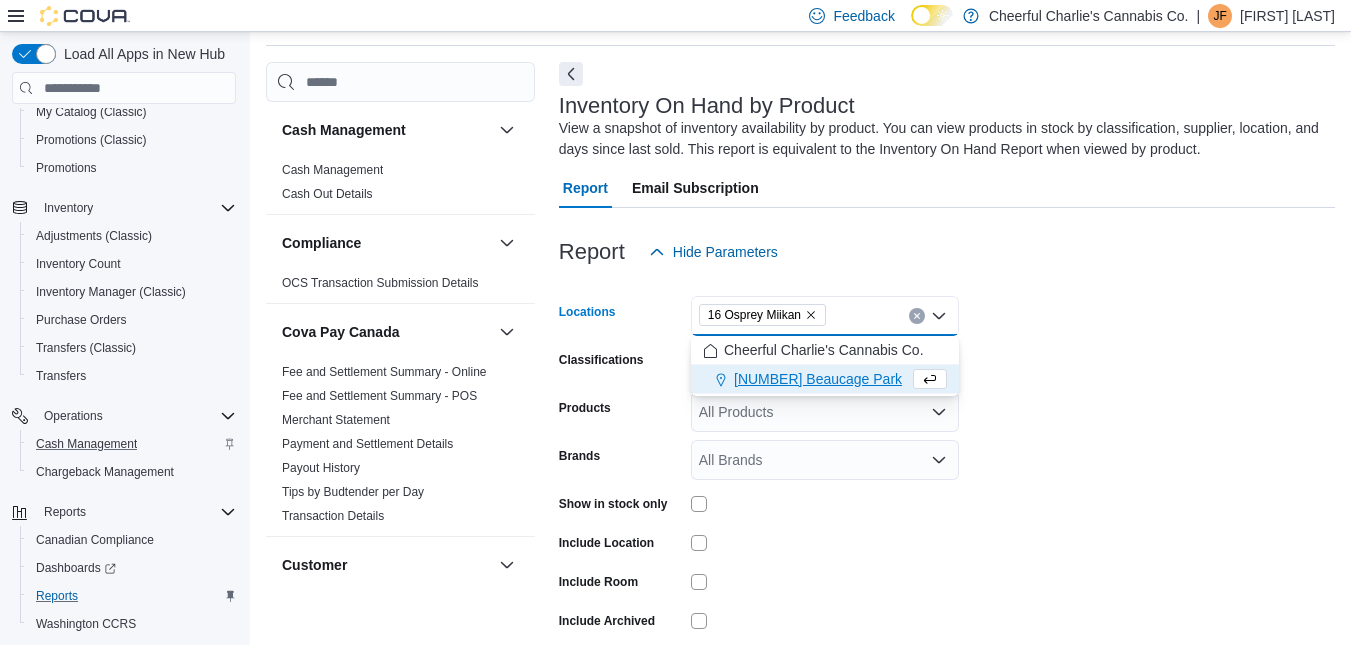 click on "Locations 16 Osprey Miikan Classifications Vapes Products All Products Brands All Brands Show in stock only Include Location Include Room Include Archived Export  Run Report" at bounding box center [947, 482] 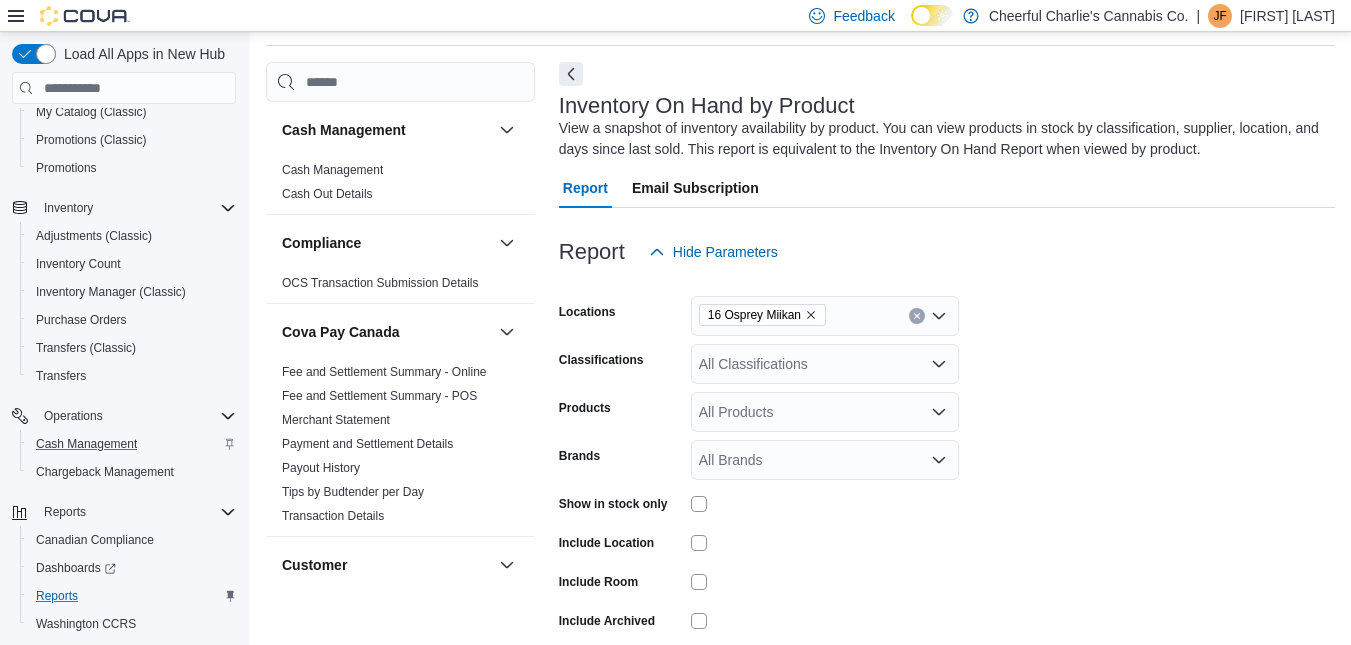 click 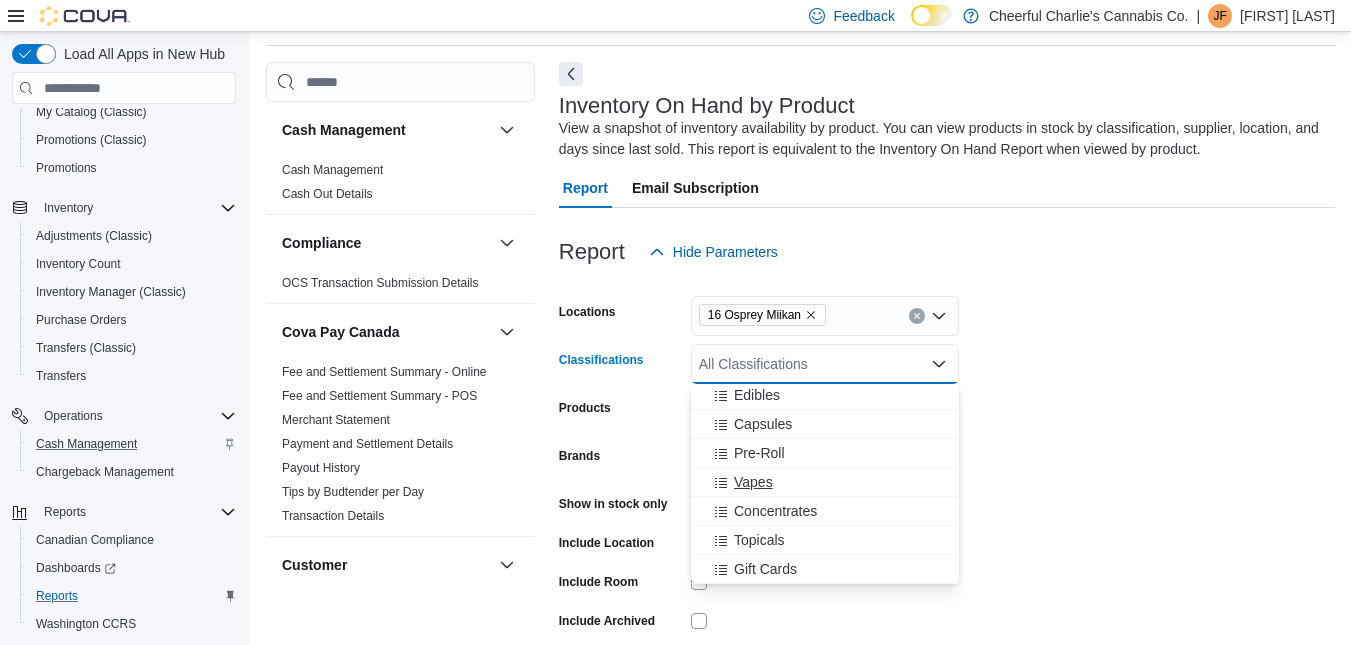 click on "Vapes" at bounding box center (753, 482) 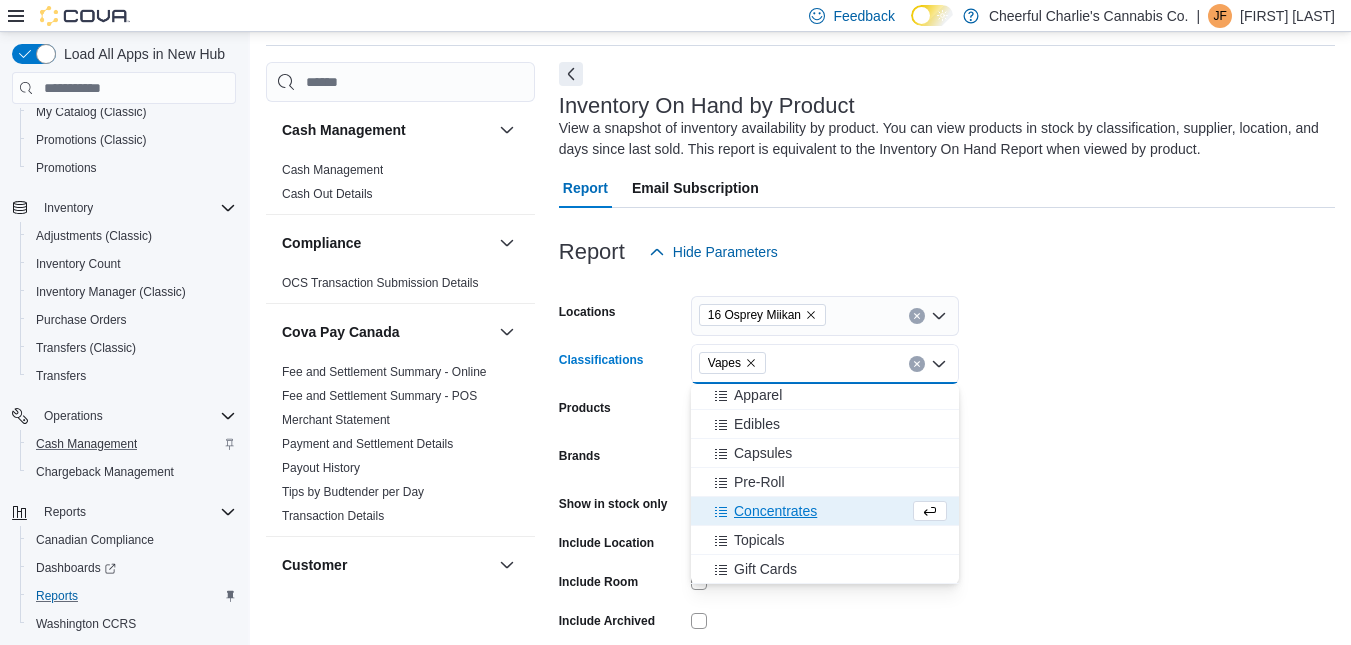 scroll, scrollTop: 264, scrollLeft: 0, axis: vertical 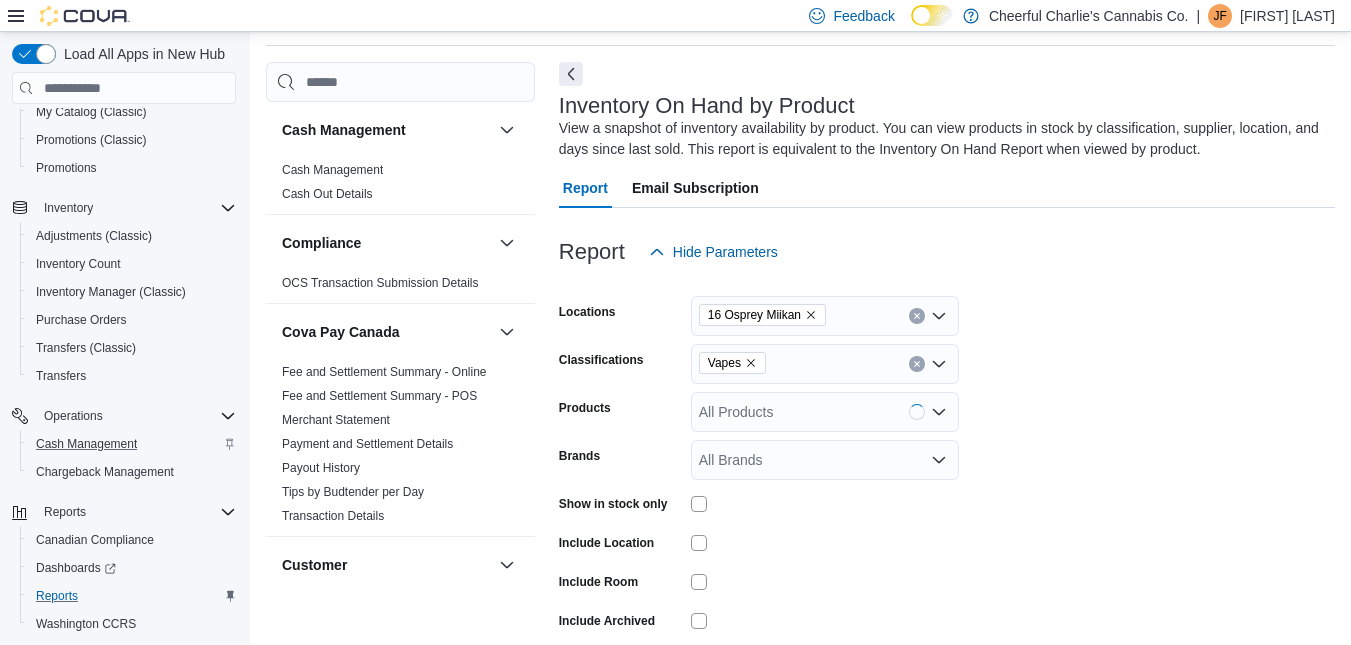 click on "Locations [NUMBER] Osprey Miikan Classifications Vapes Products All Products Brands All Brands Show in stock only Include Location Include Room Include Archived Export  Run Report" at bounding box center [947, 482] 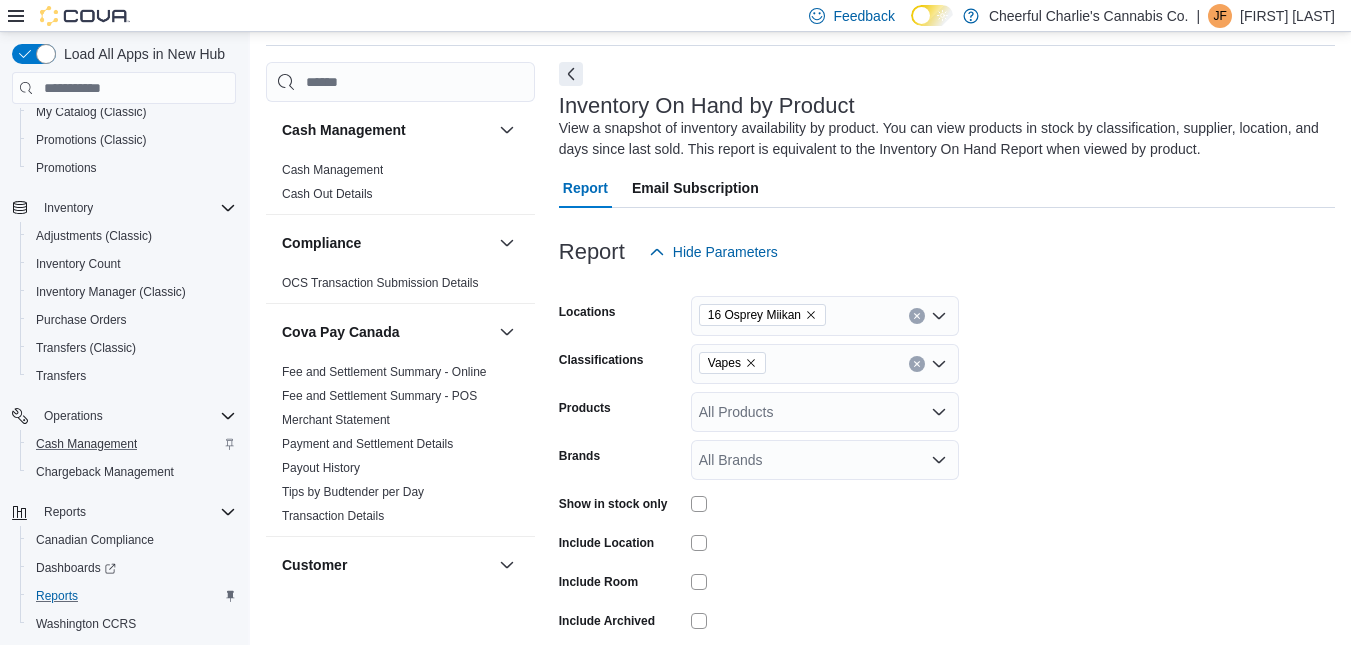 click at bounding box center (825, 504) 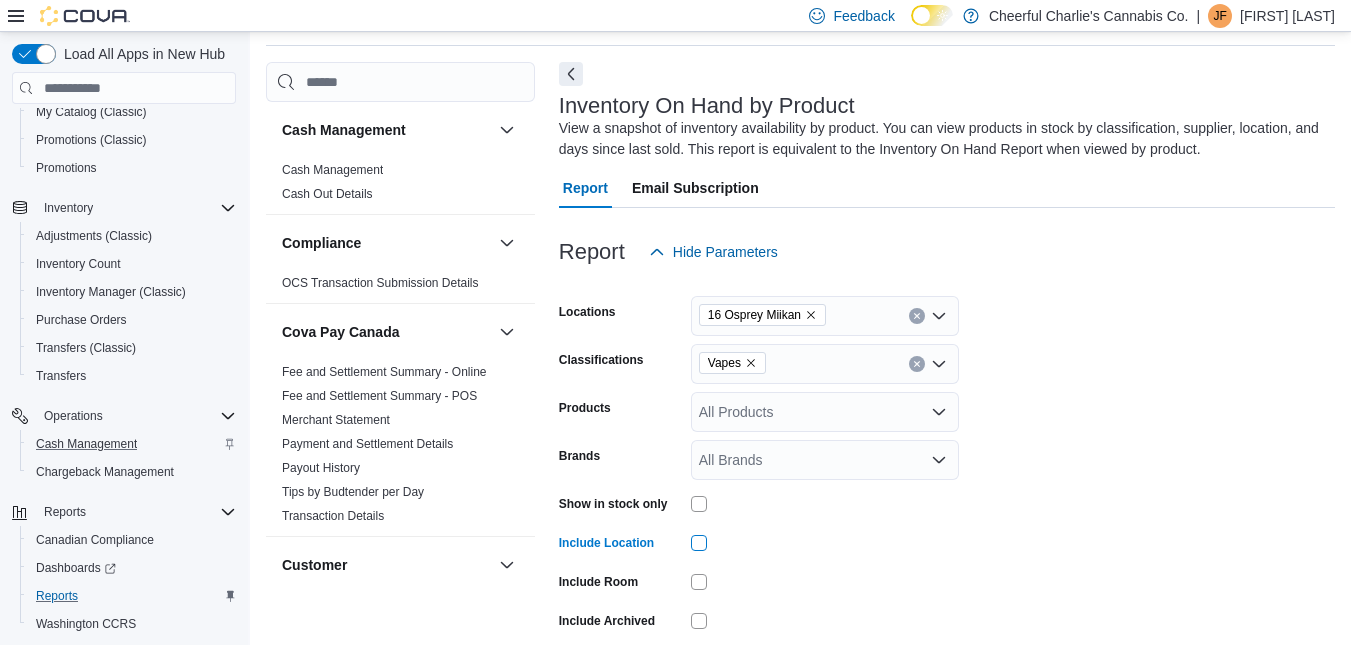 scroll, scrollTop: 154, scrollLeft: 0, axis: vertical 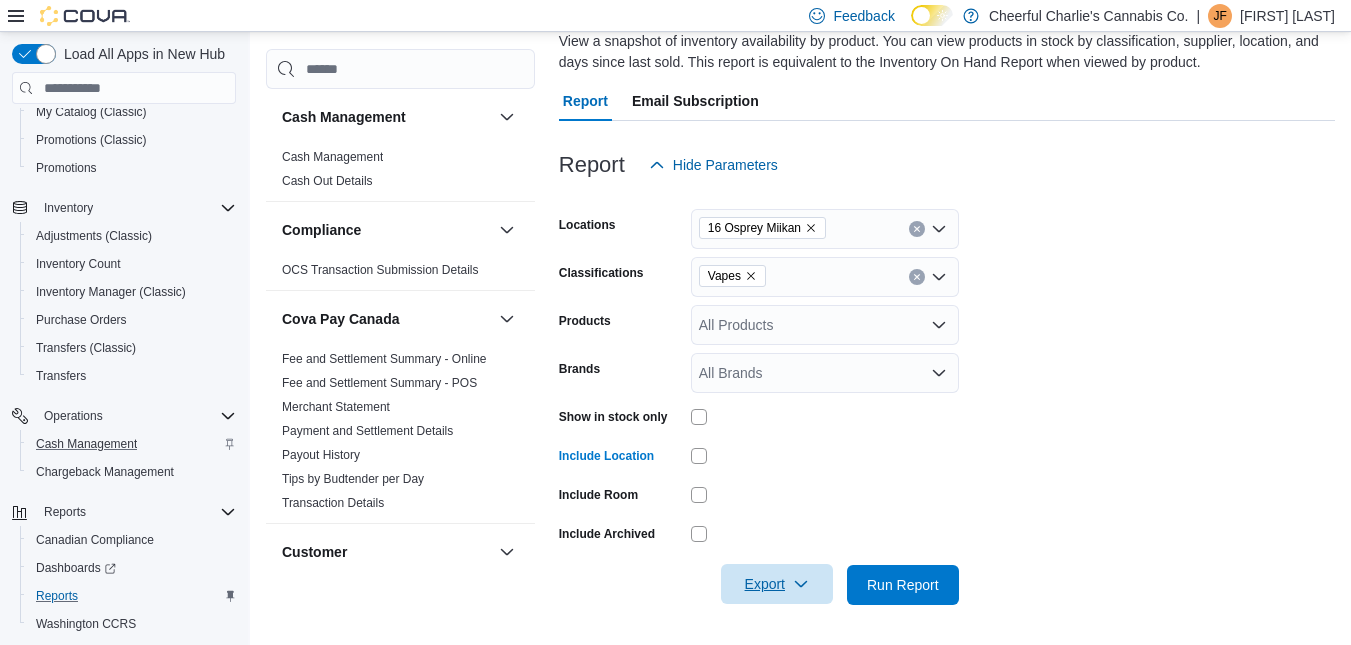 click on "Export" at bounding box center [777, 584] 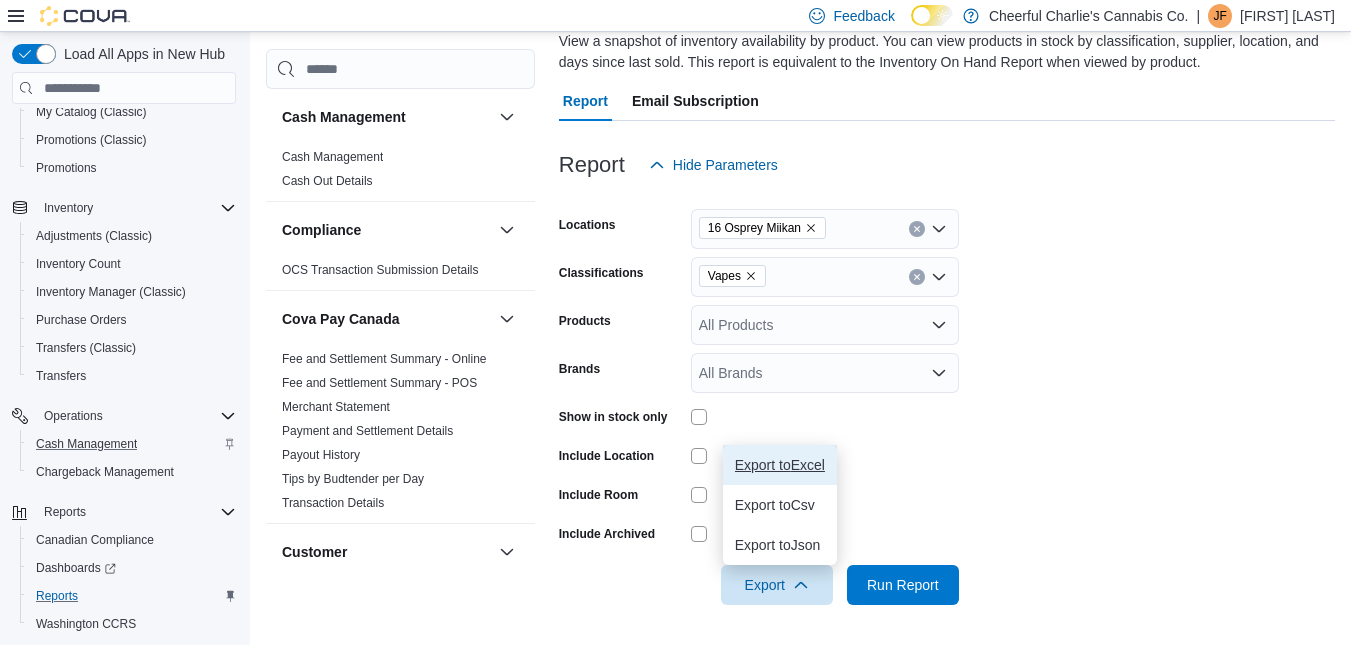 click on "Export to  Excel" at bounding box center (780, 465) 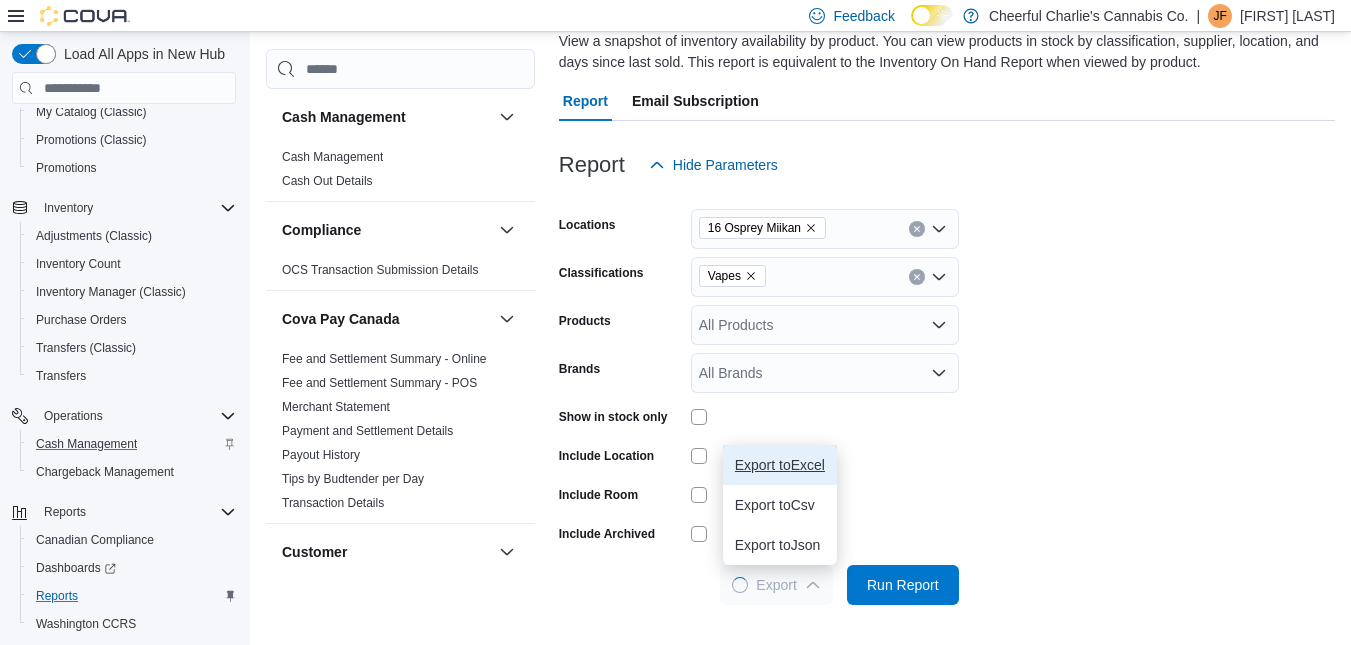 click on "Export to  Excel" at bounding box center [780, 465] 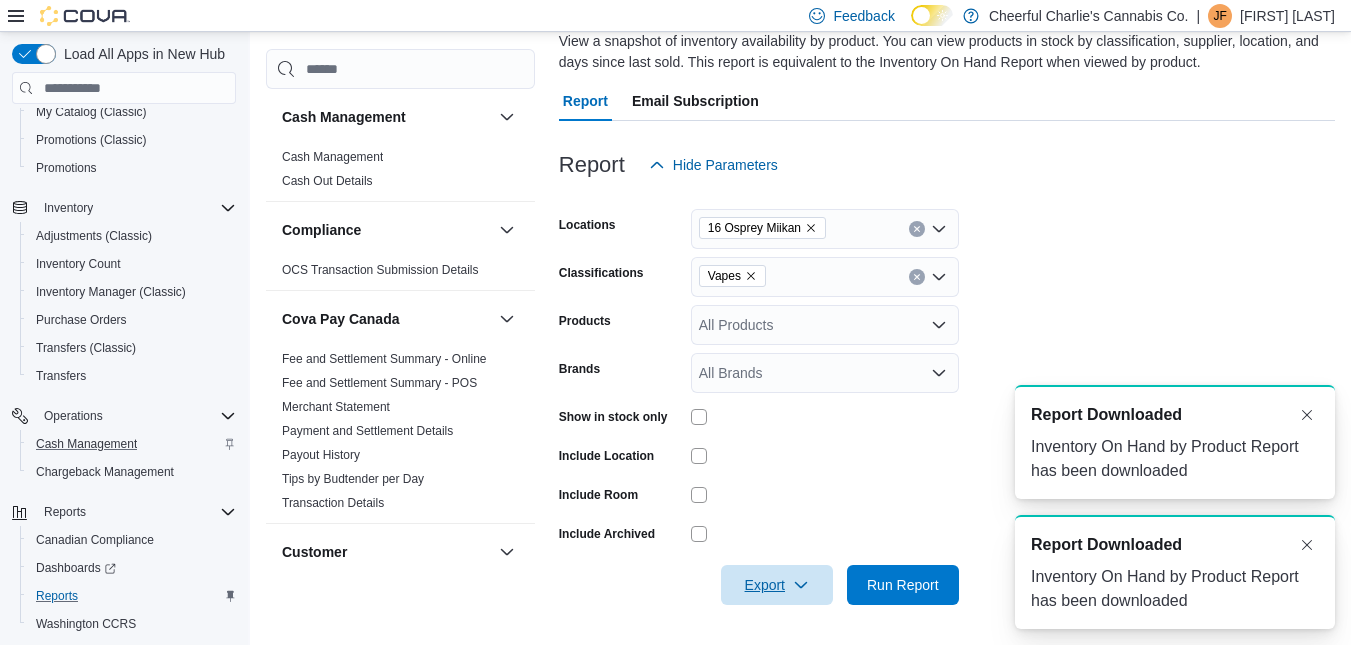 scroll, scrollTop: 0, scrollLeft: 0, axis: both 